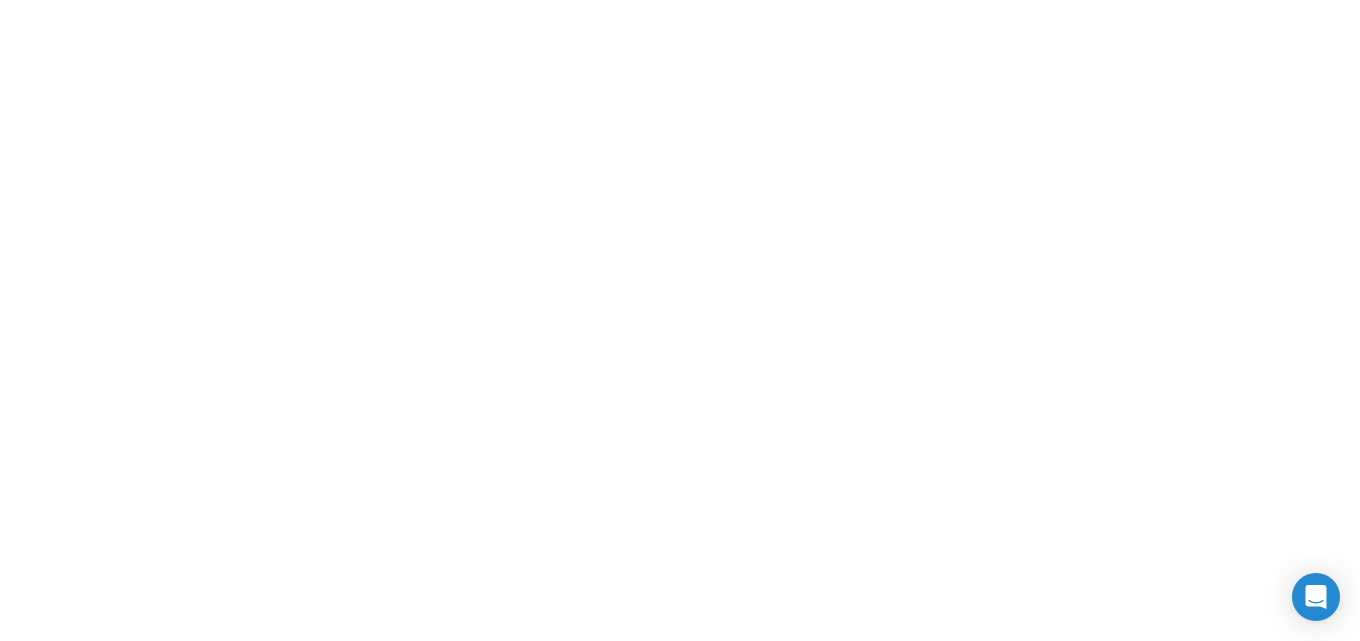 scroll, scrollTop: 0, scrollLeft: 0, axis: both 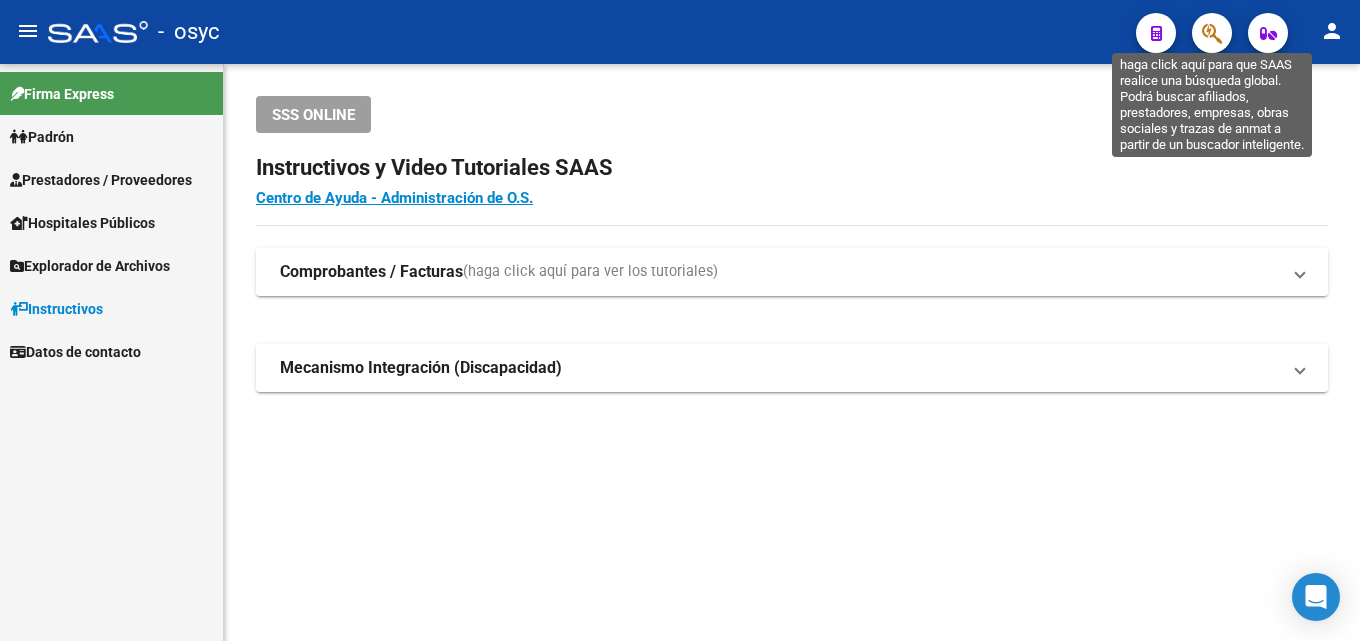 click 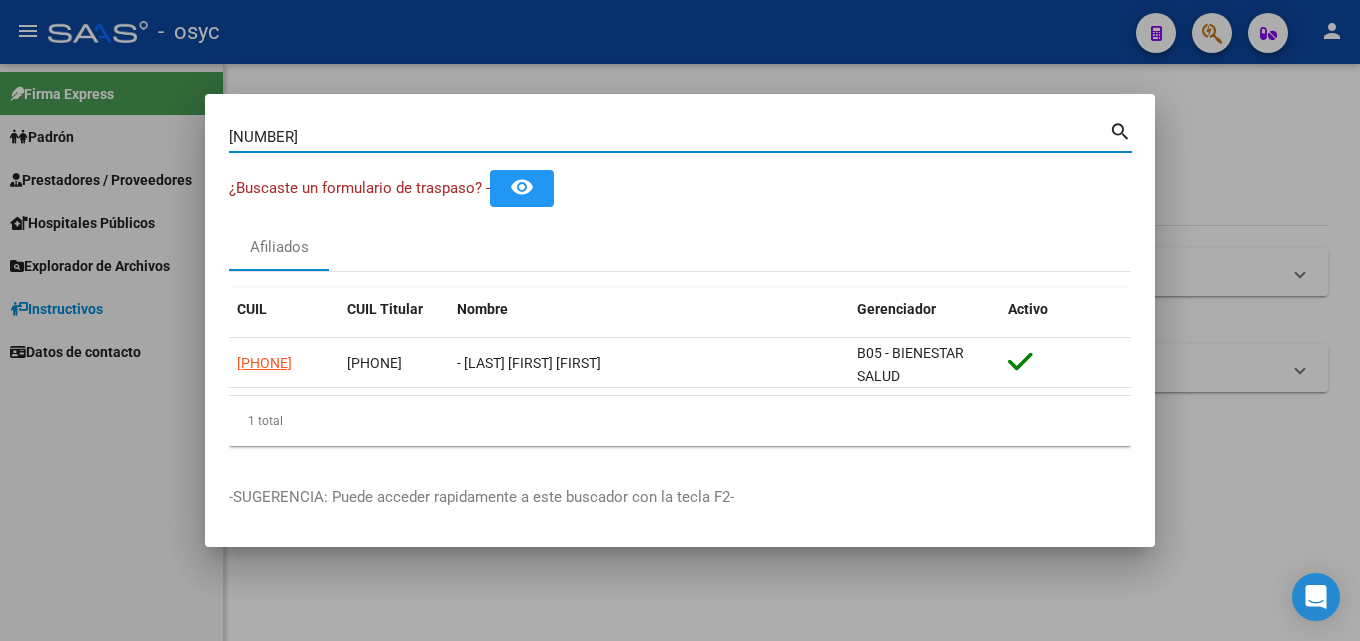 drag, startPoint x: 320, startPoint y: 136, endPoint x: 39, endPoint y: 110, distance: 282.2003 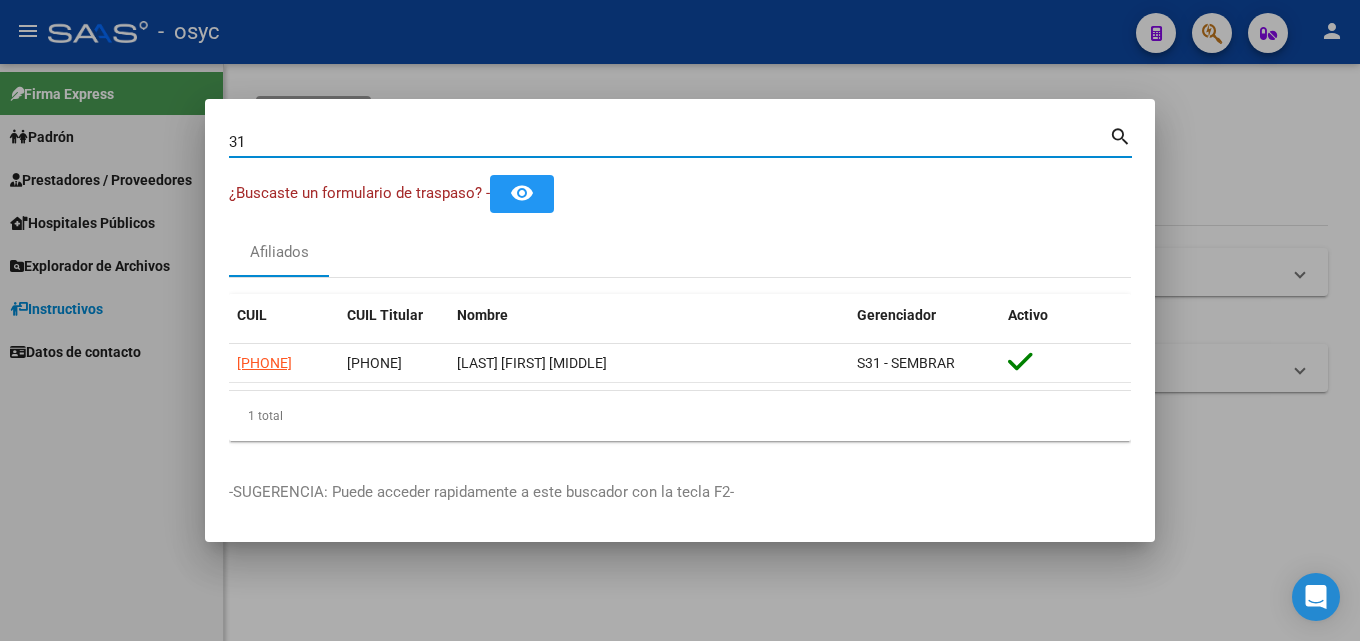 type on "3" 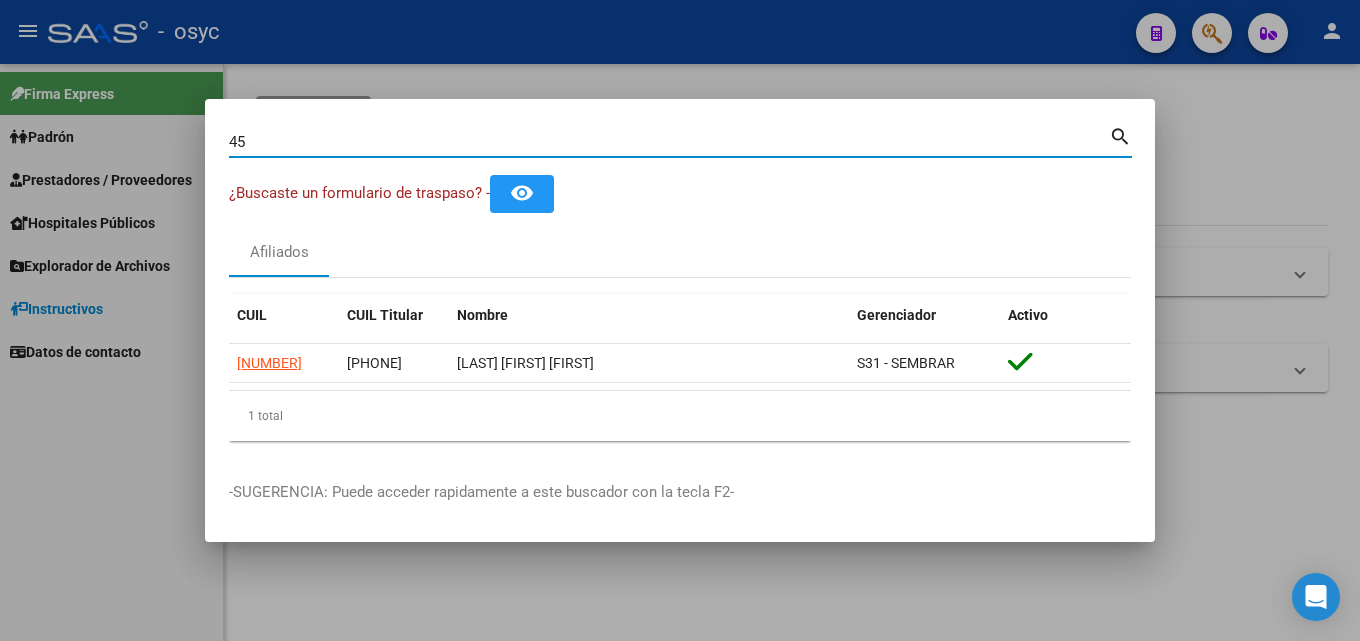 type on "4" 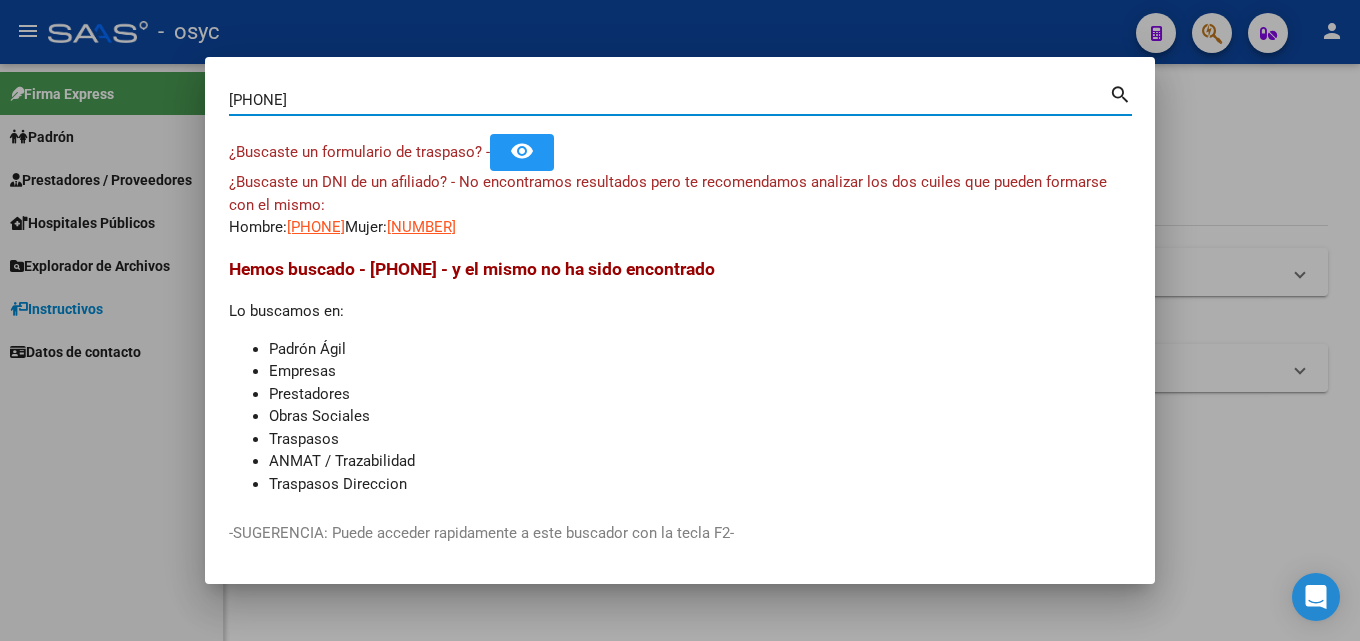 drag, startPoint x: 345, startPoint y: 95, endPoint x: 0, endPoint y: 114, distance: 345.5228 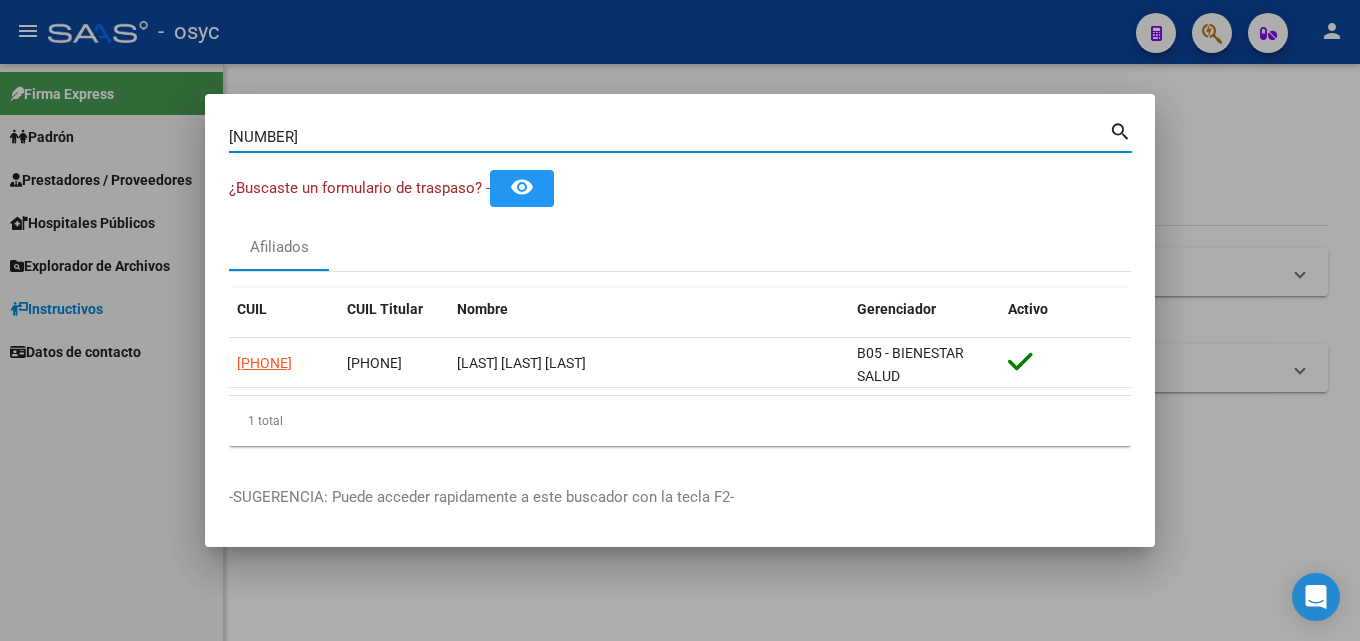click on "[NUMBER] Buscar (apellido, dni, cuil, nro traspaso, cuit, obra social)" at bounding box center [669, 137] 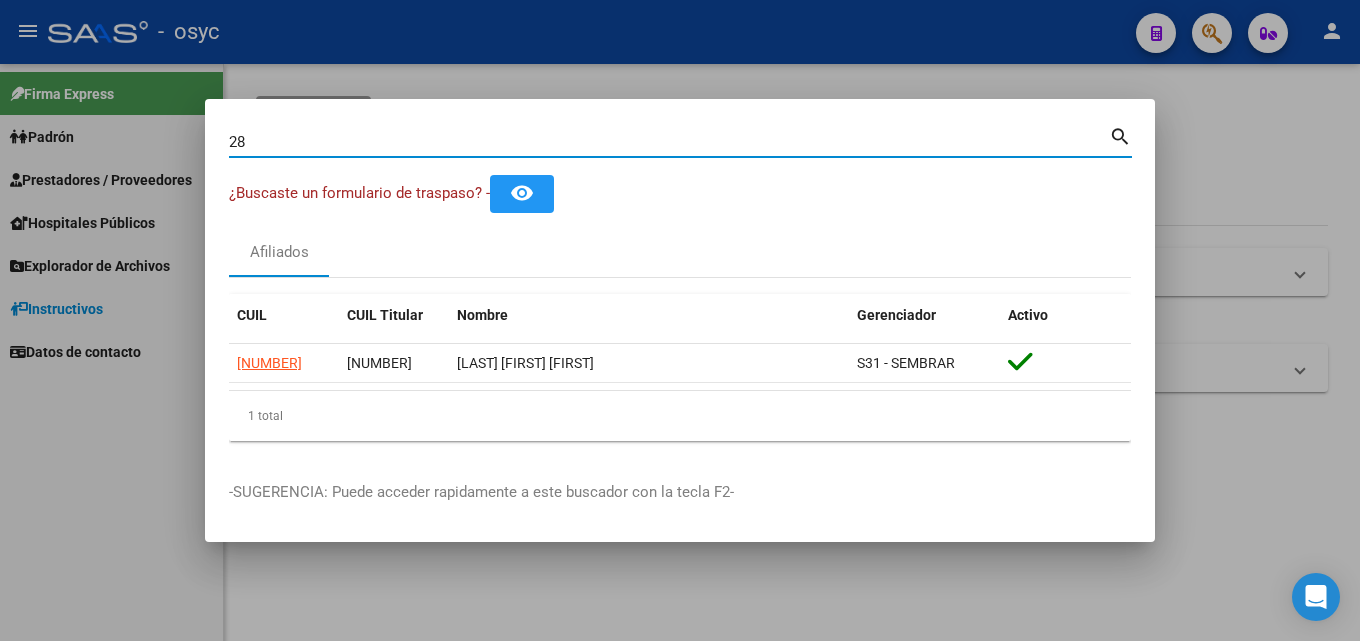 type on "2" 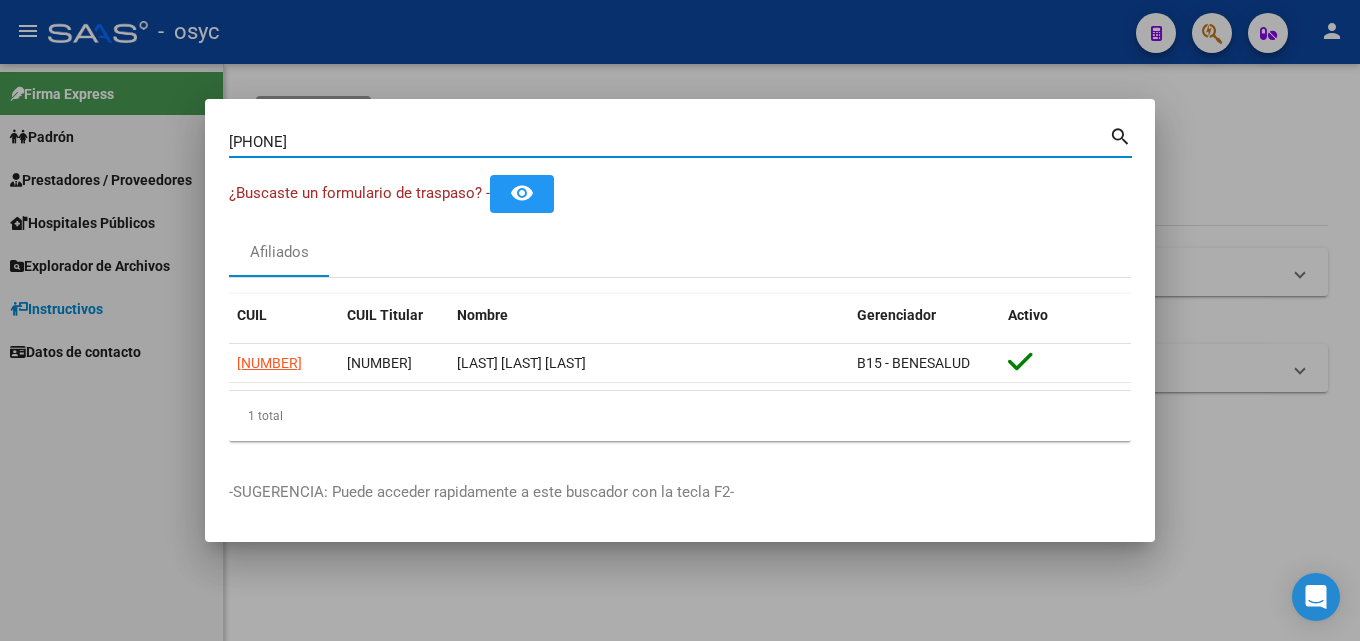 drag, startPoint x: 330, startPoint y: 147, endPoint x: 0, endPoint y: 123, distance: 330.87158 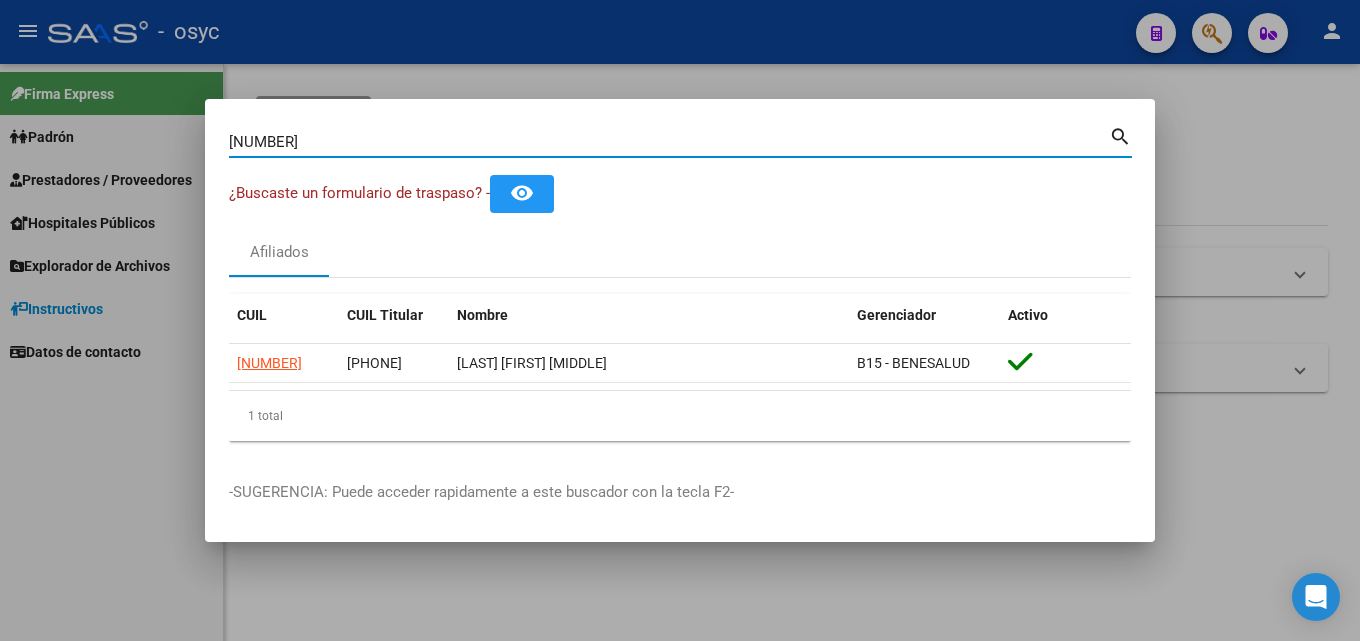 drag, startPoint x: 315, startPoint y: 136, endPoint x: 0, endPoint y: 120, distance: 315.4061 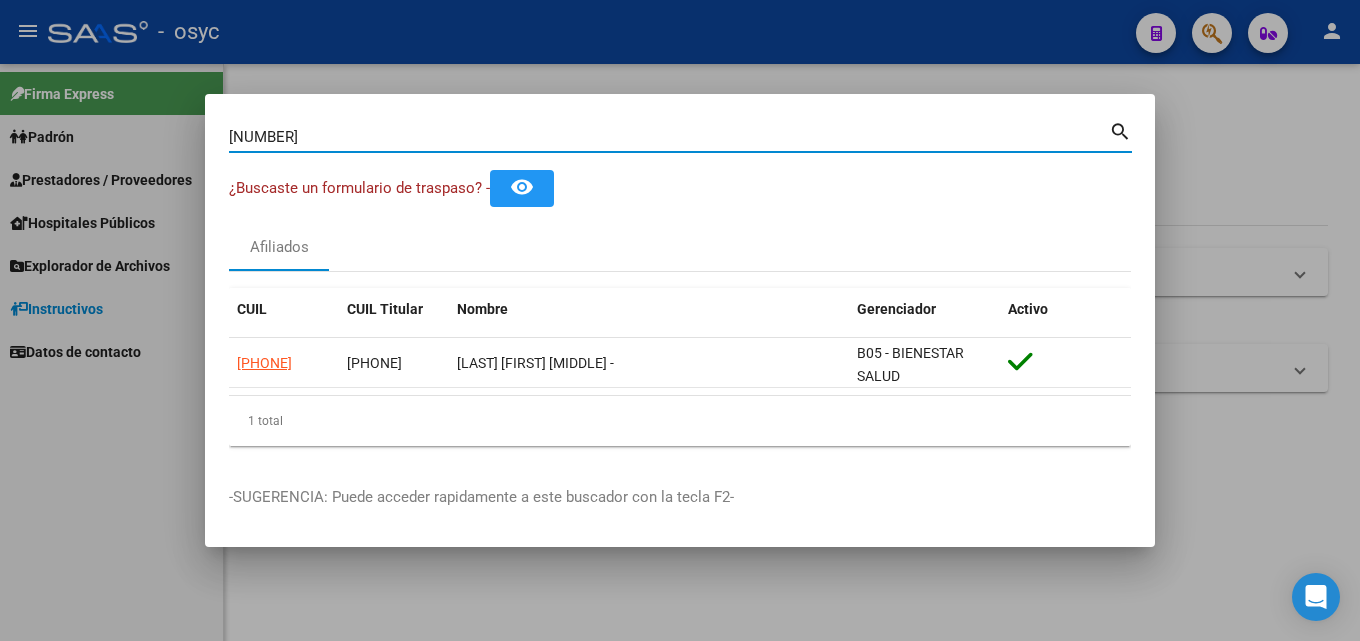 drag, startPoint x: 331, startPoint y: 144, endPoint x: 0, endPoint y: 153, distance: 331.12234 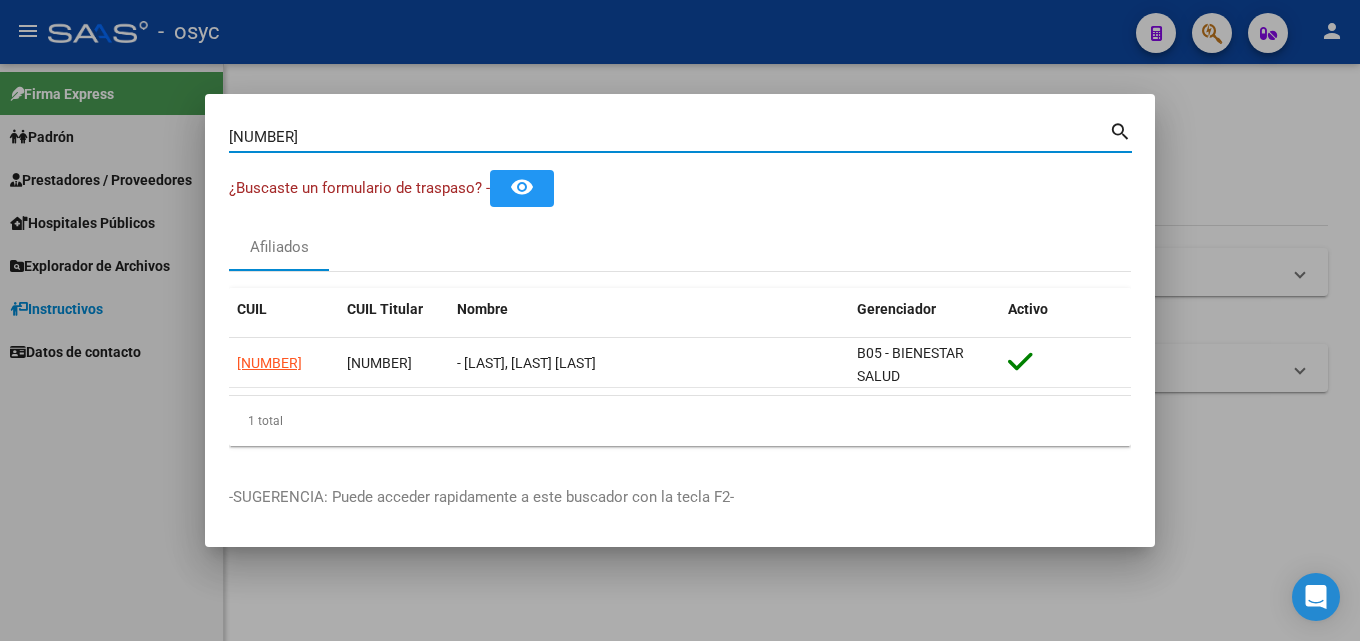 type on "4" 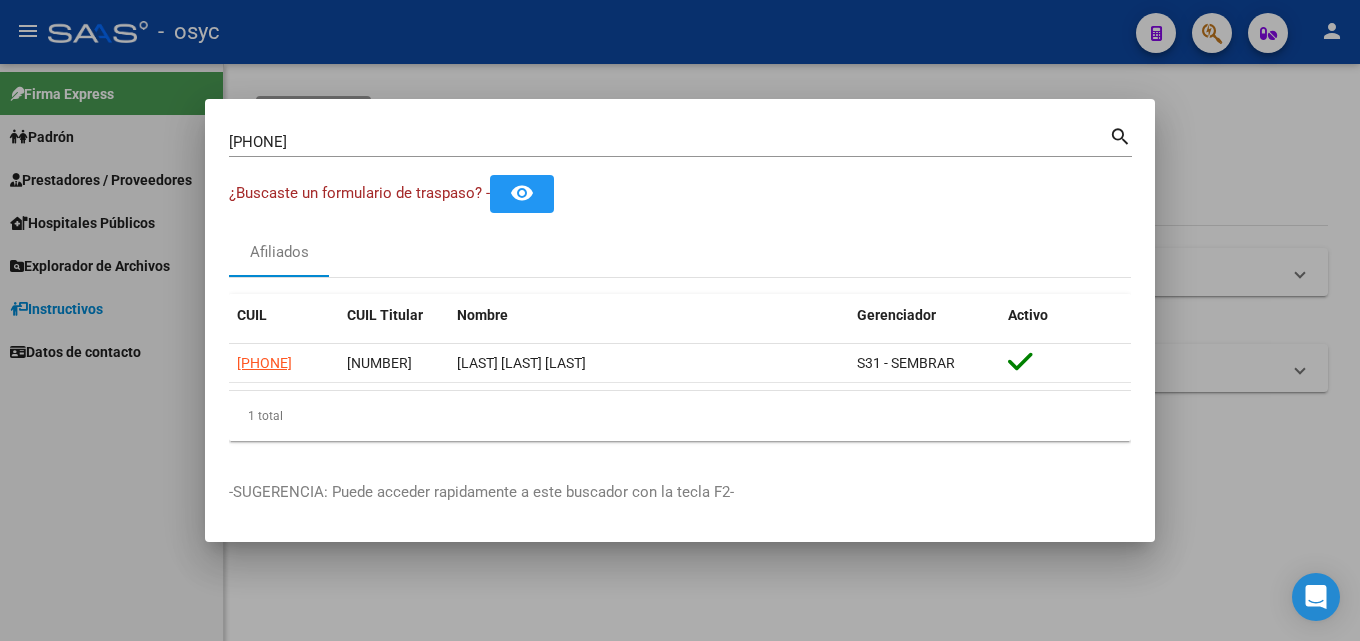 drag, startPoint x: 320, startPoint y: 130, endPoint x: 118, endPoint y: 145, distance: 202.55617 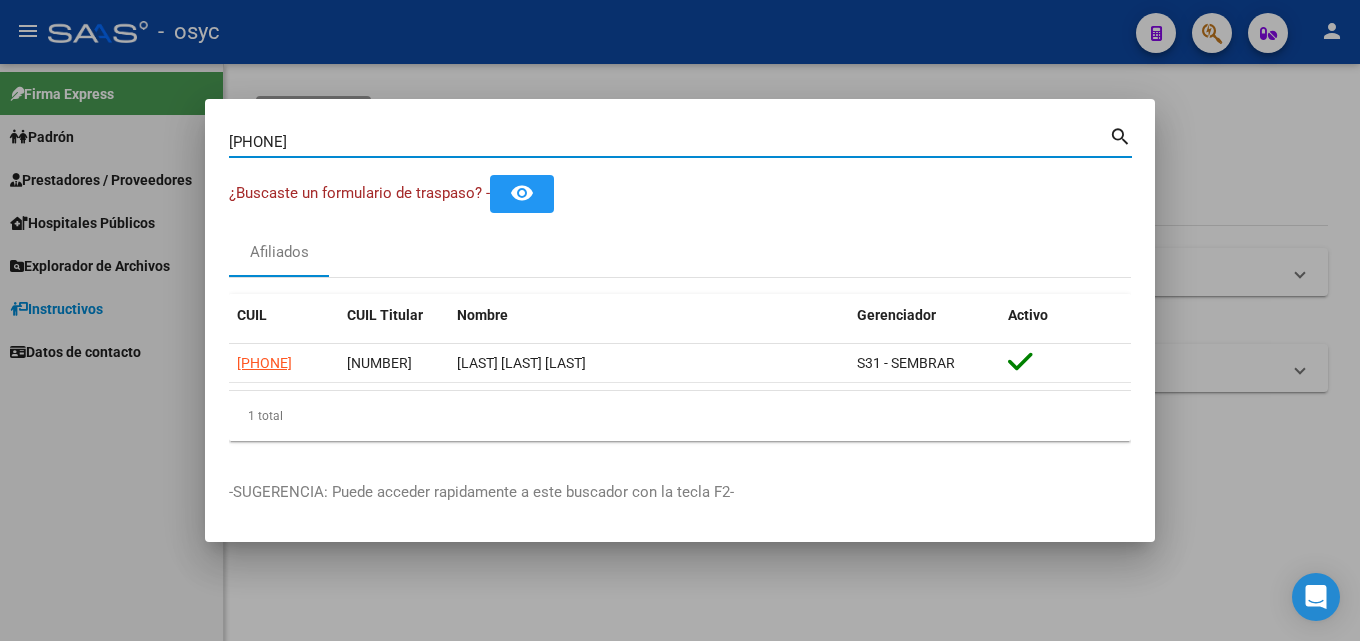 drag, startPoint x: 182, startPoint y: 146, endPoint x: 0, endPoint y: 140, distance: 182.09888 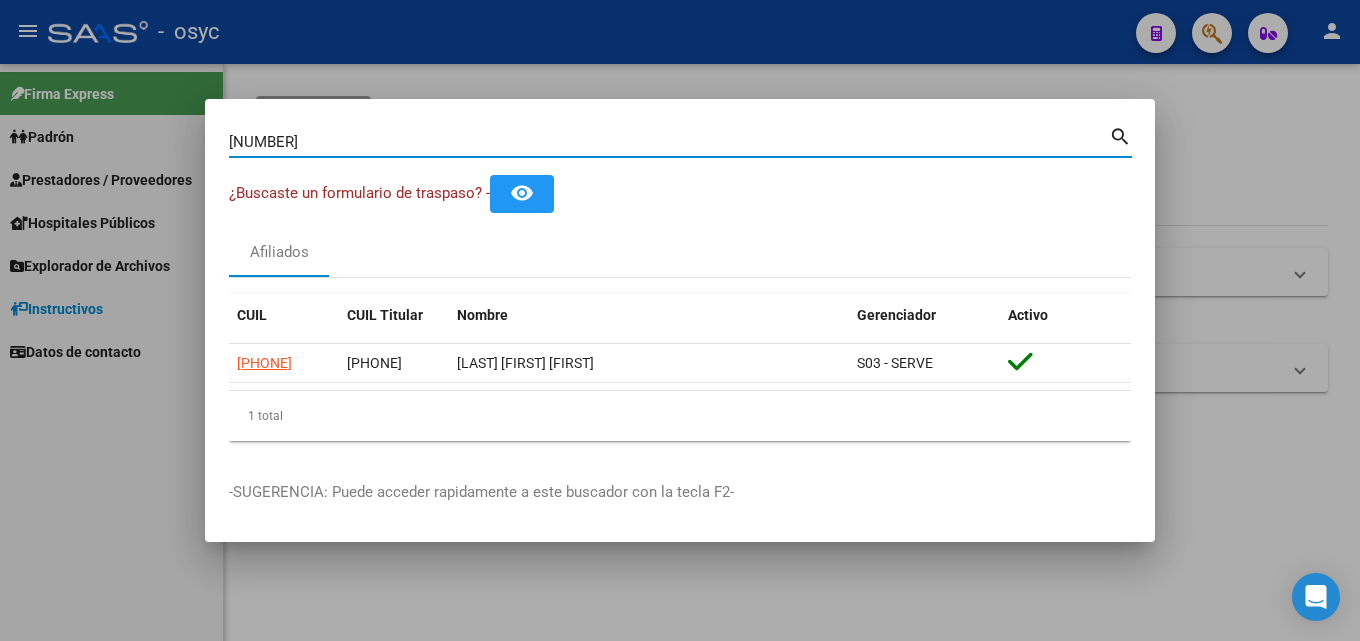 type on "1" 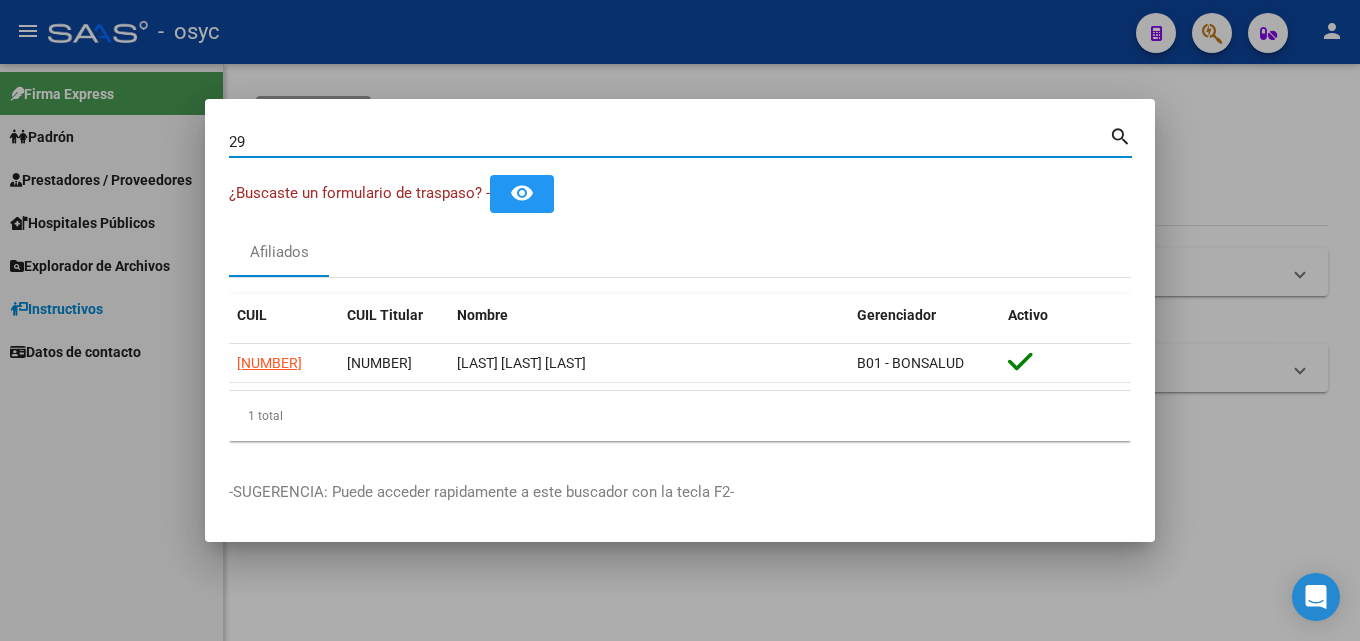 type on "2" 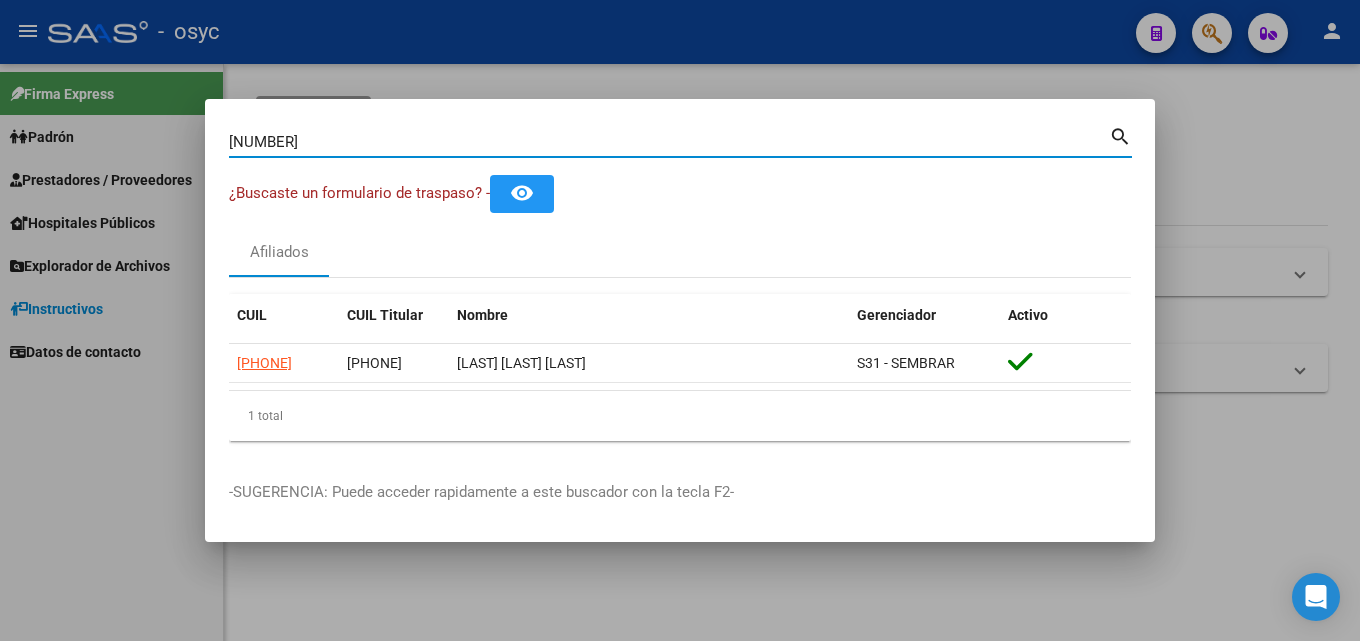 drag, startPoint x: 321, startPoint y: 141, endPoint x: 0, endPoint y: 2, distance: 349.8028 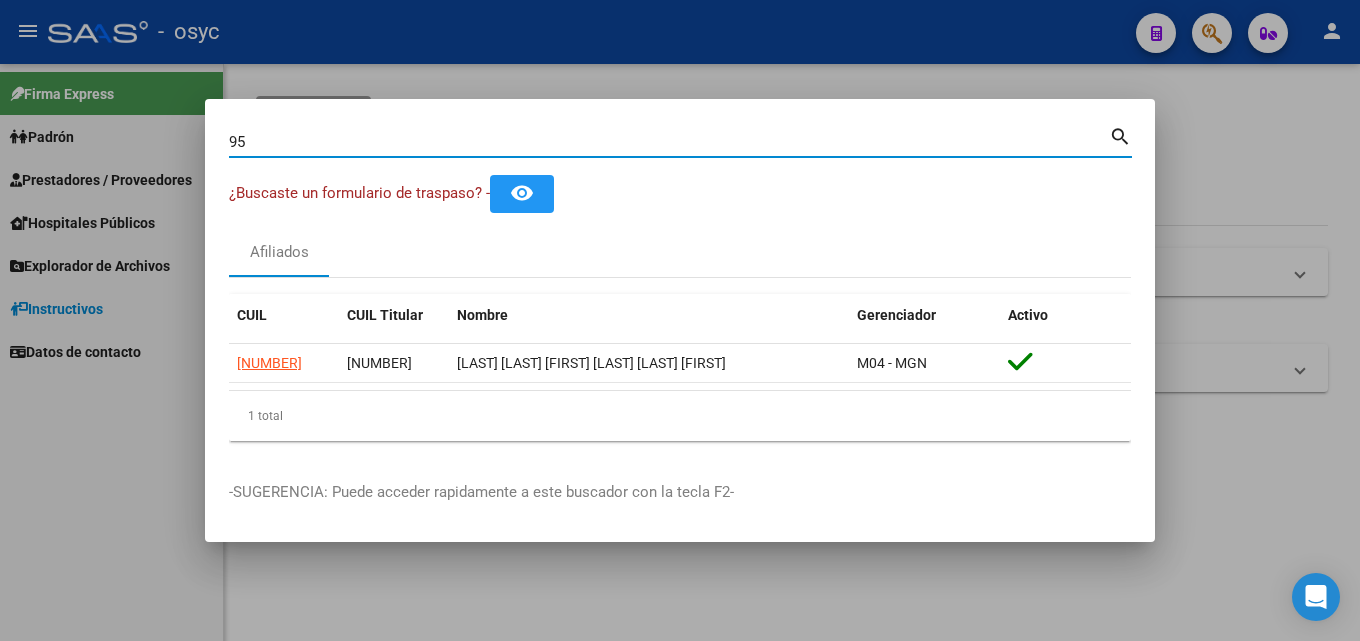 type on "9" 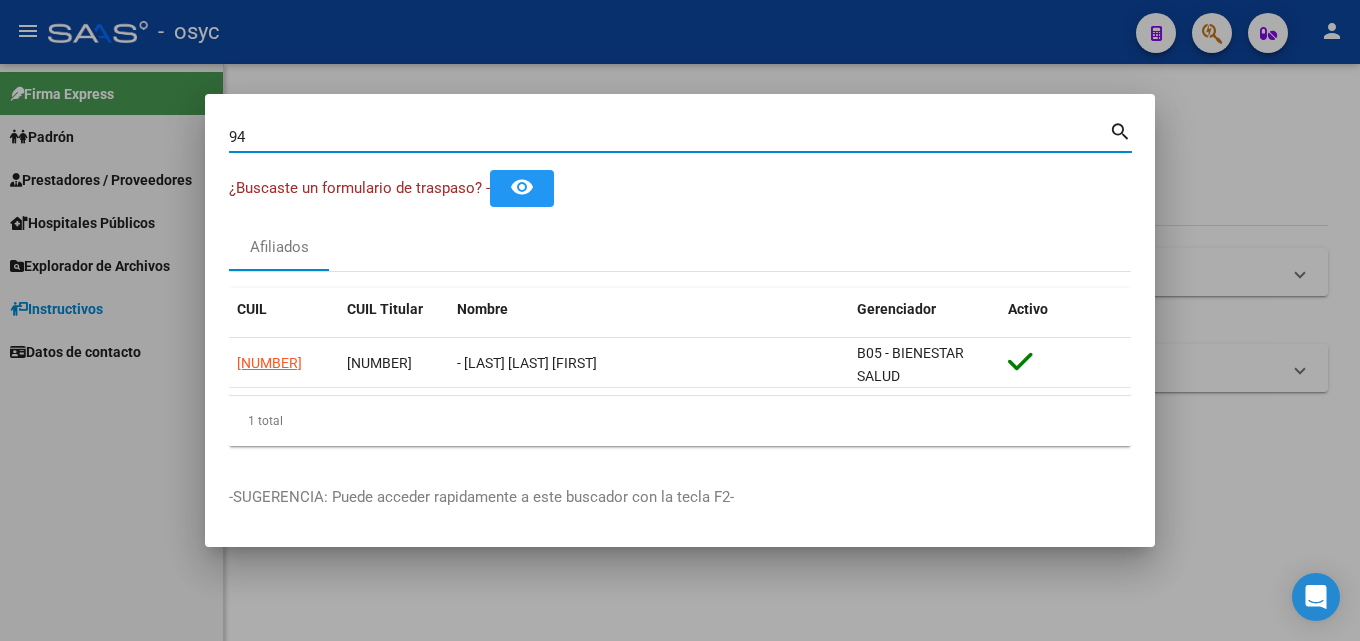 type on "9" 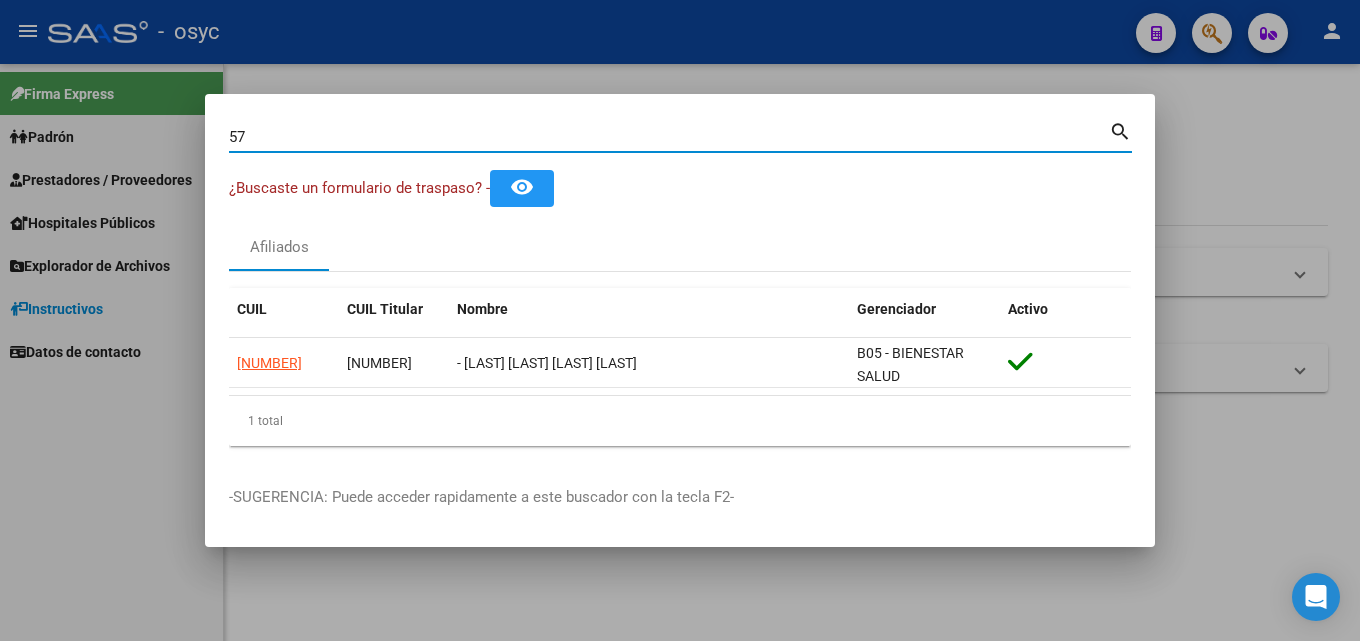type on "5" 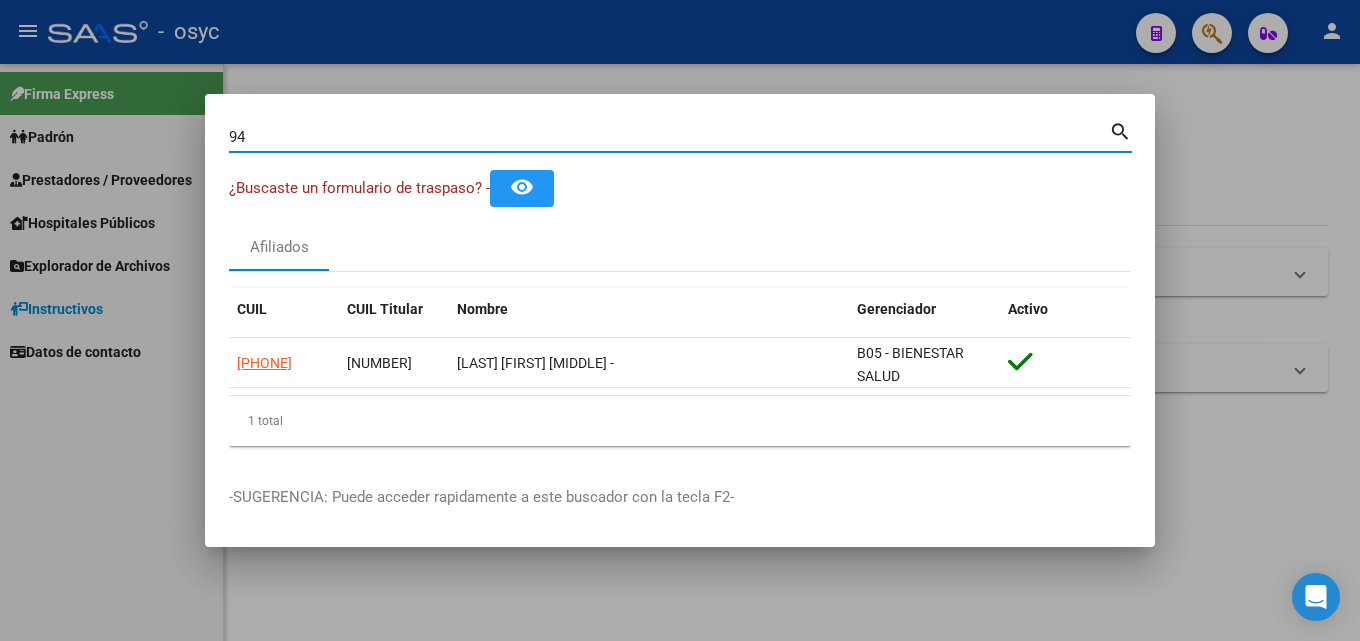 type on "9" 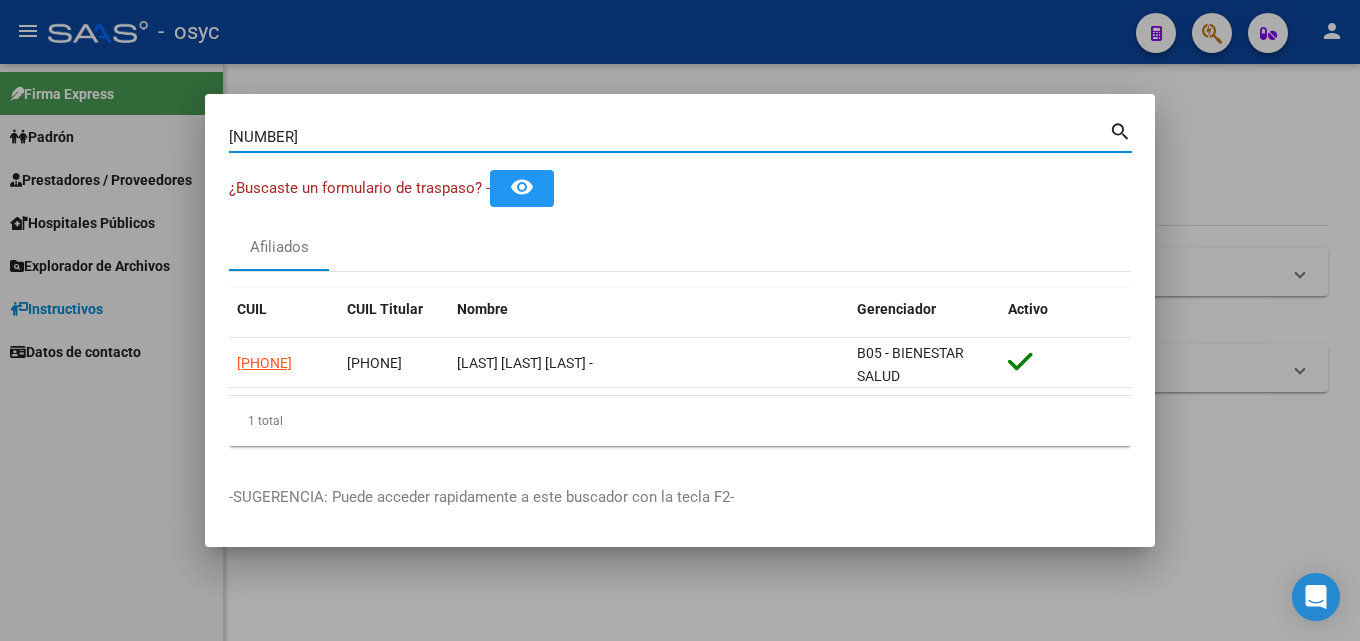 drag, startPoint x: 342, startPoint y: 155, endPoint x: 300, endPoint y: 123, distance: 52.801514 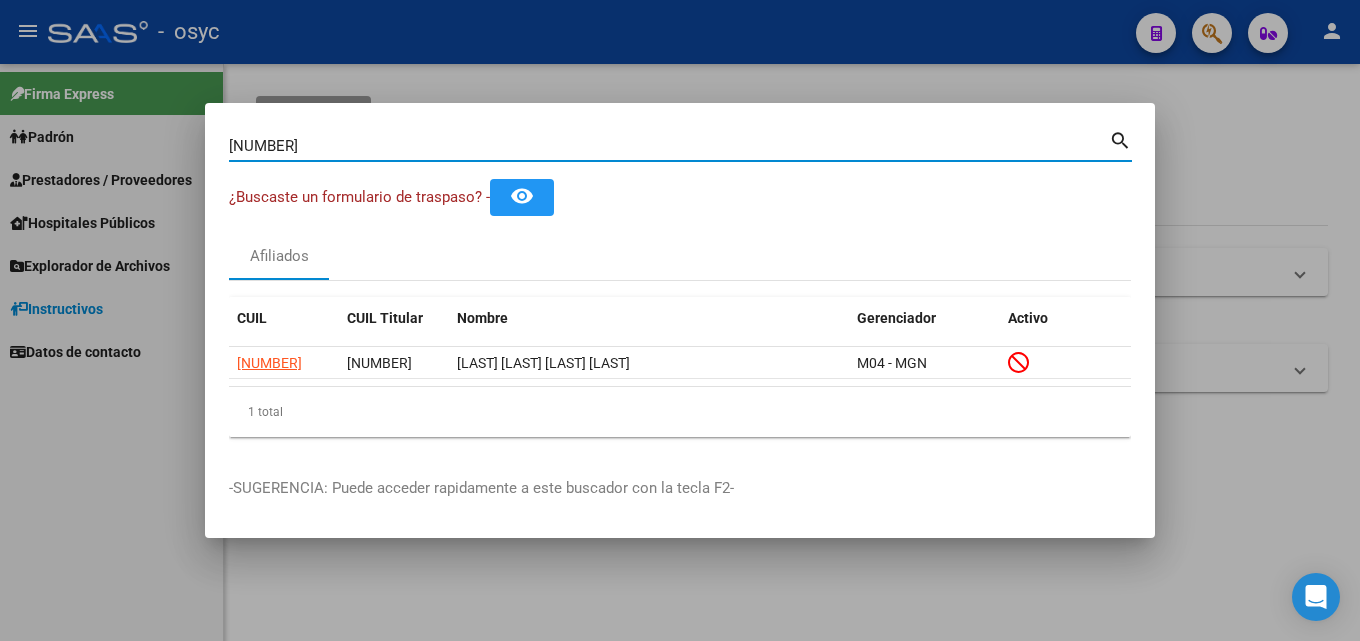 drag, startPoint x: 348, startPoint y: 139, endPoint x: 63, endPoint y: 176, distance: 287.39172 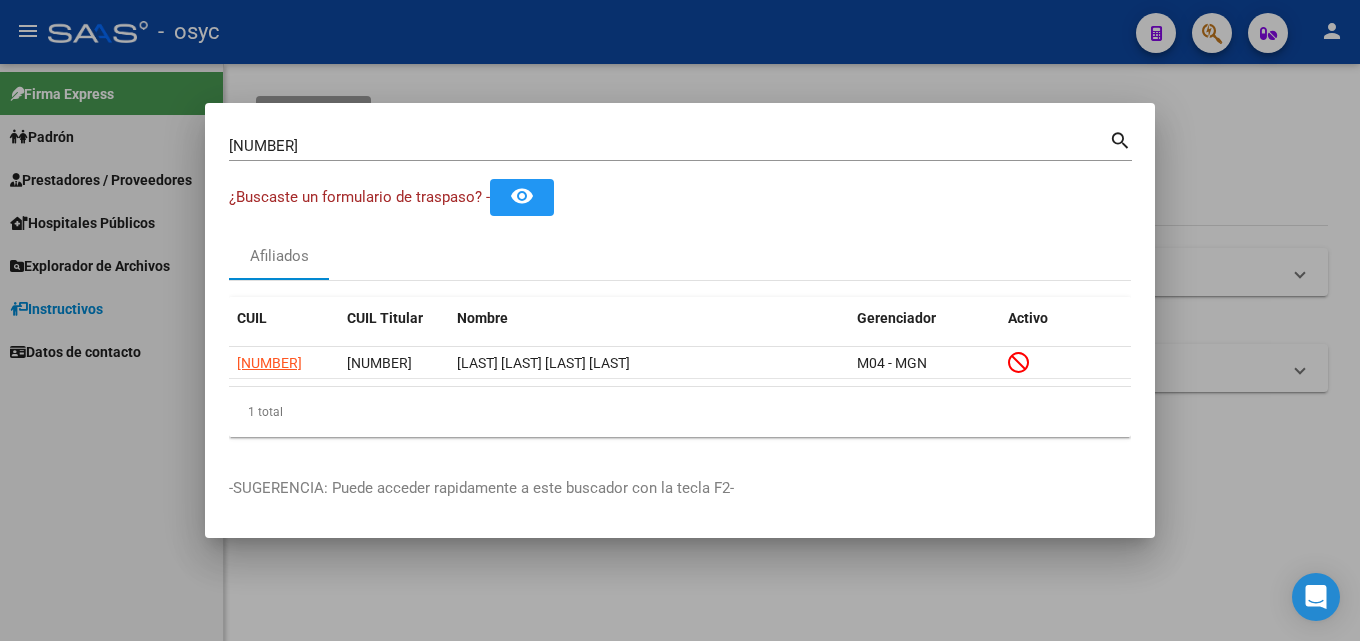 click on "[NUMBER]" at bounding box center [669, 146] 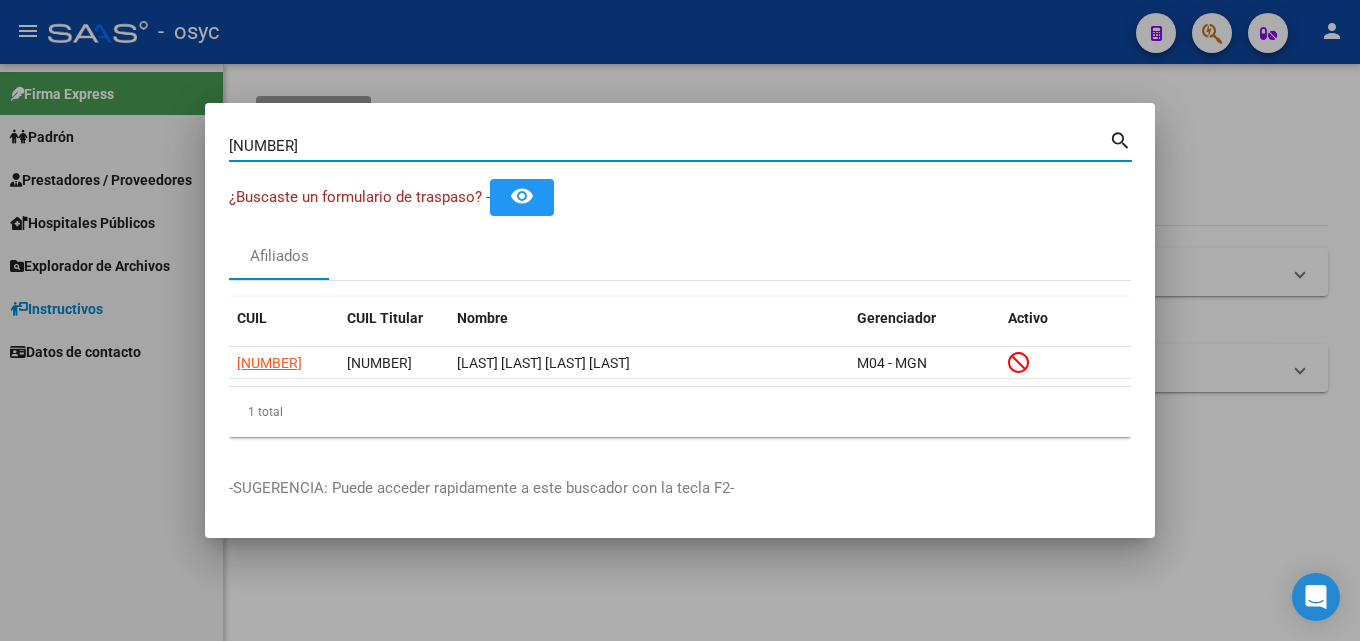 drag, startPoint x: 310, startPoint y: 142, endPoint x: 108, endPoint y: 145, distance: 202.02228 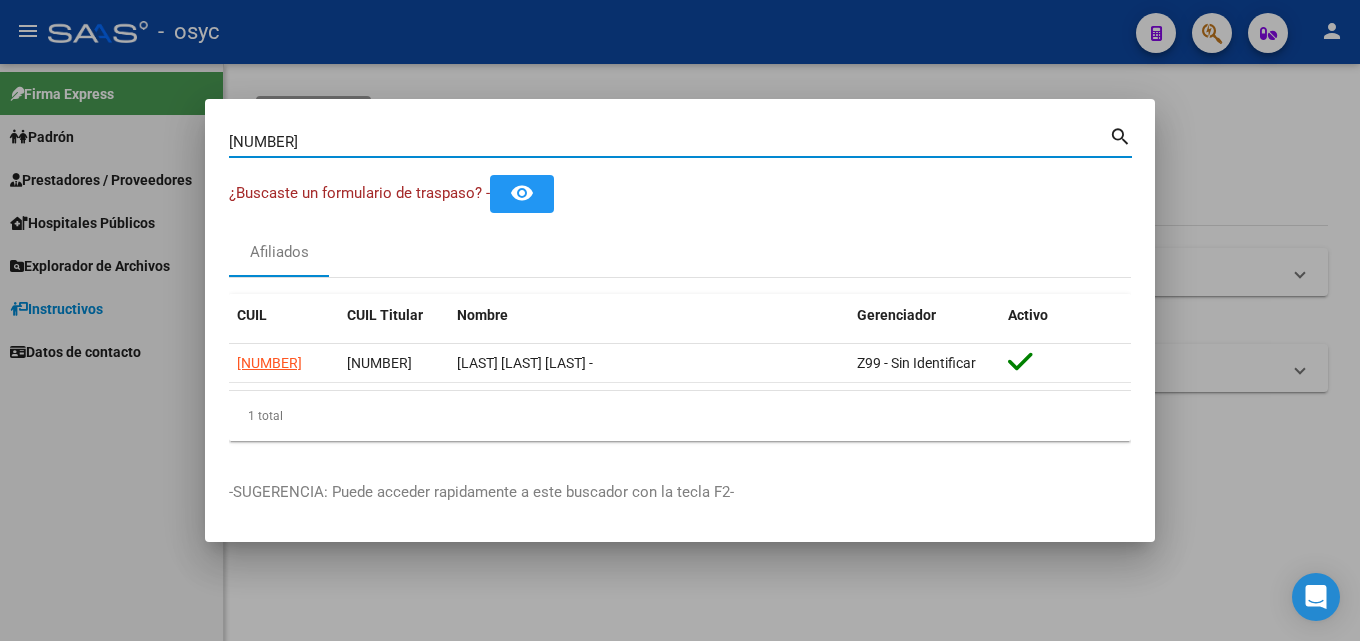 type 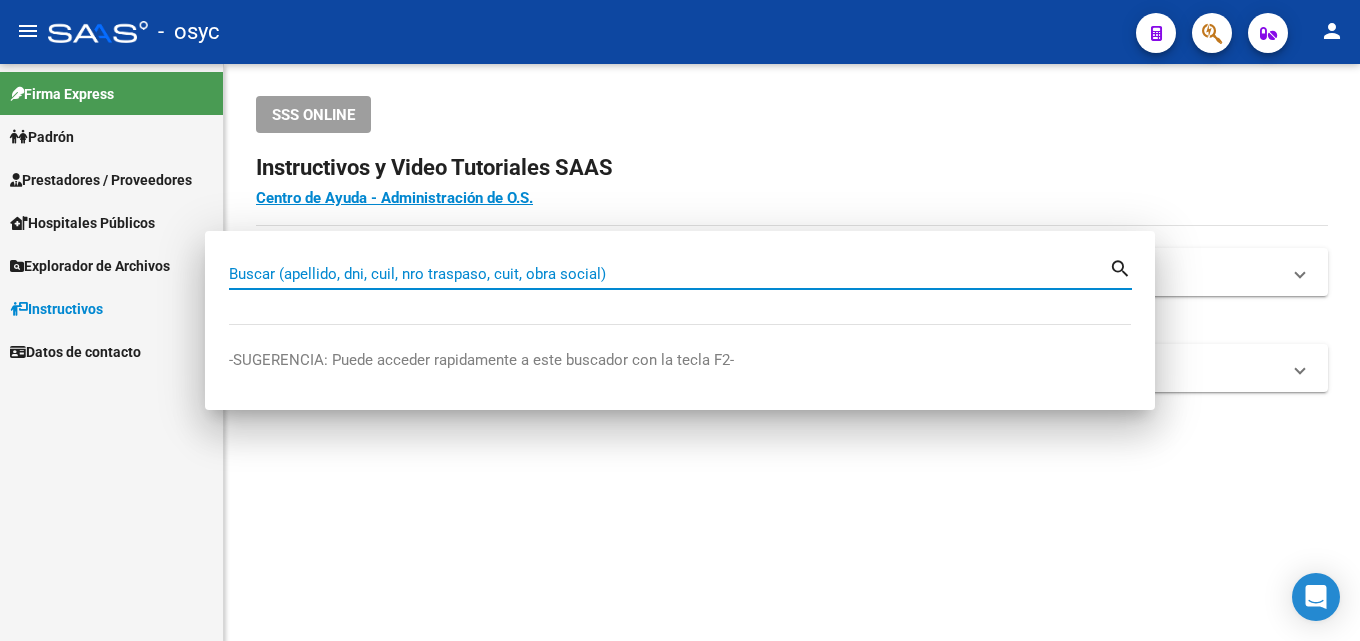 type 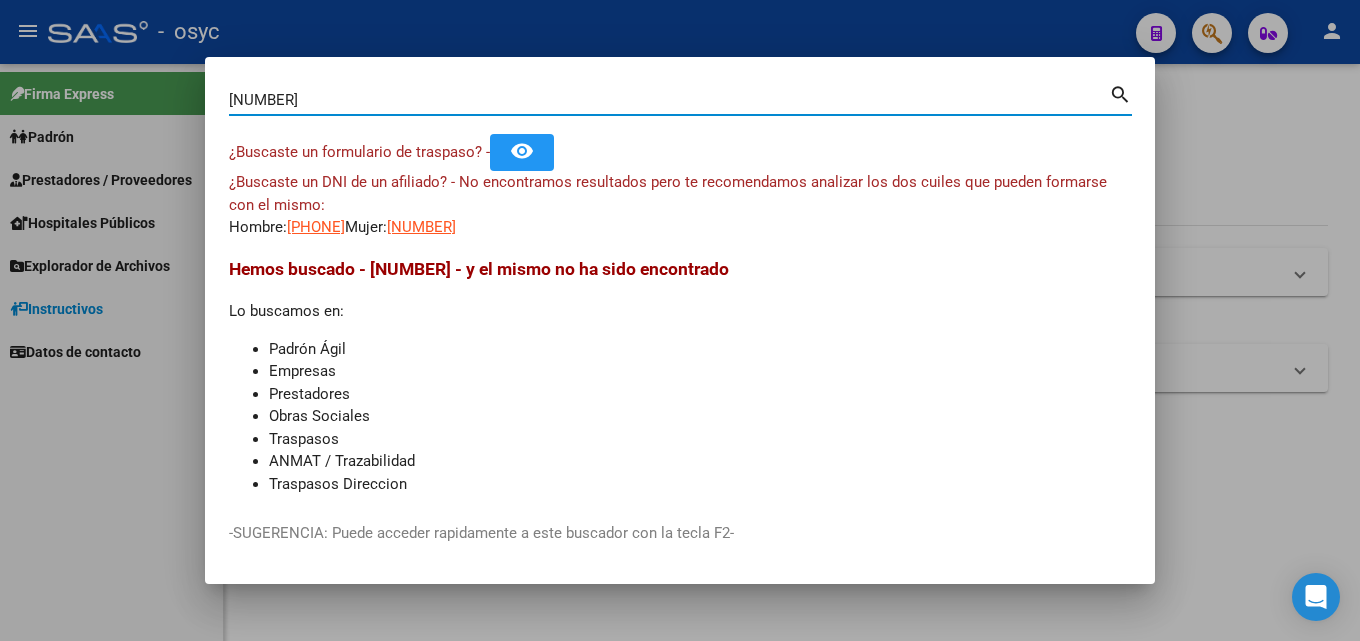 drag, startPoint x: 334, startPoint y: 95, endPoint x: 0, endPoint y: 125, distance: 335.3446 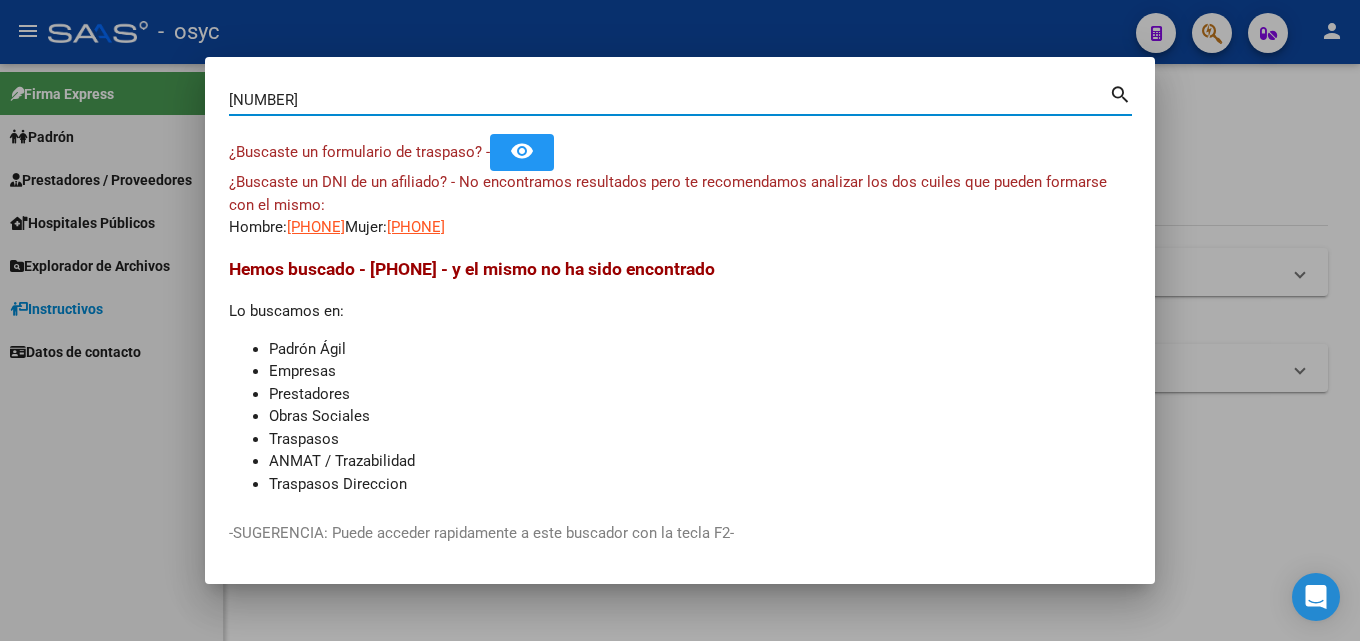 drag, startPoint x: 344, startPoint y: 96, endPoint x: 0, endPoint y: 103, distance: 344.07123 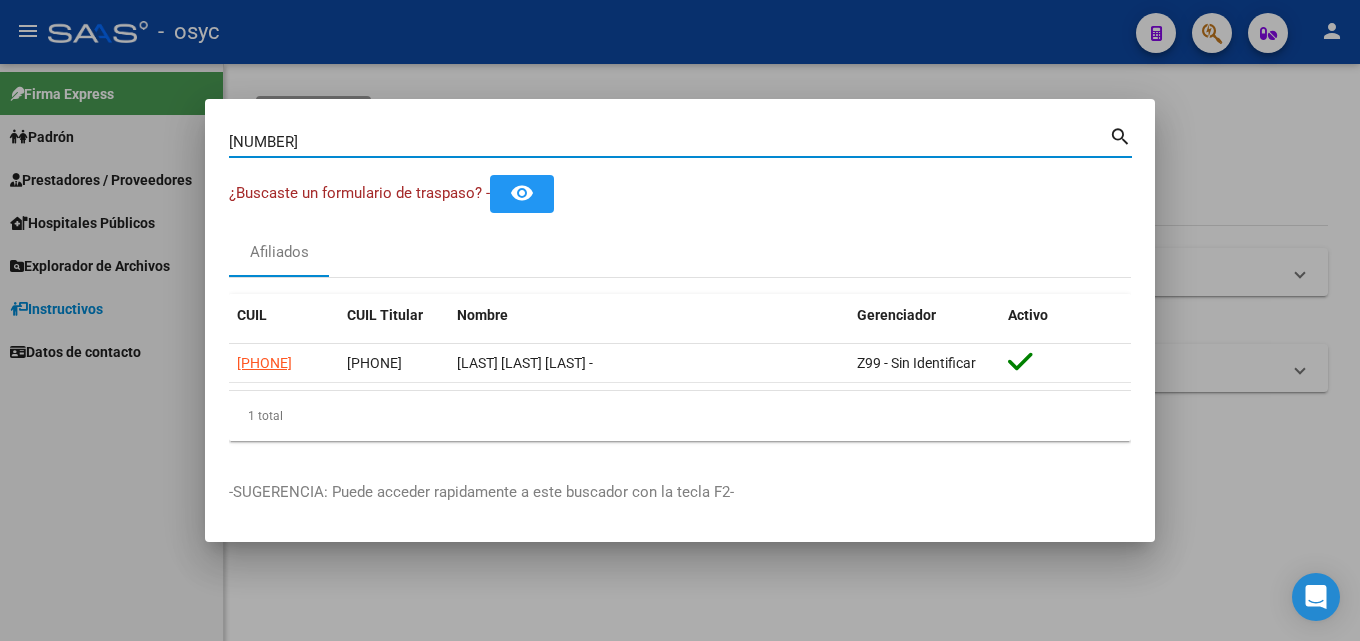 drag, startPoint x: 331, startPoint y: 143, endPoint x: 0, endPoint y: 45, distance: 345.20285 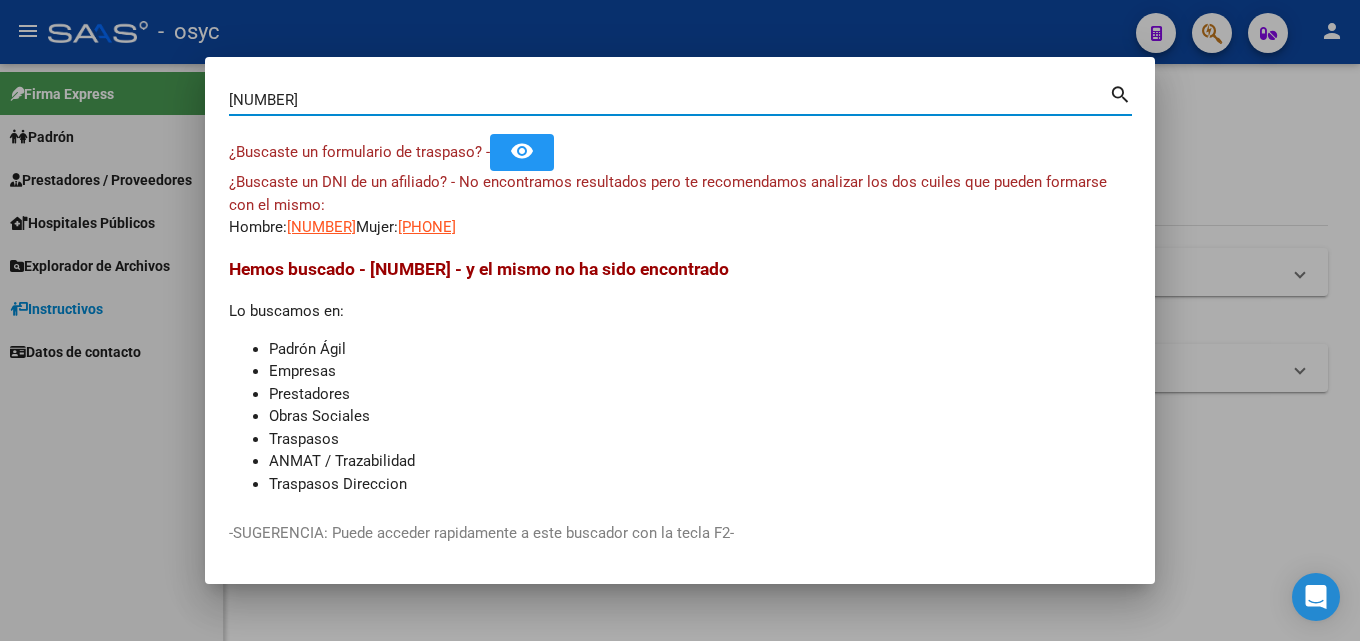 drag, startPoint x: 346, startPoint y: 100, endPoint x: 130, endPoint y: 84, distance: 216.59178 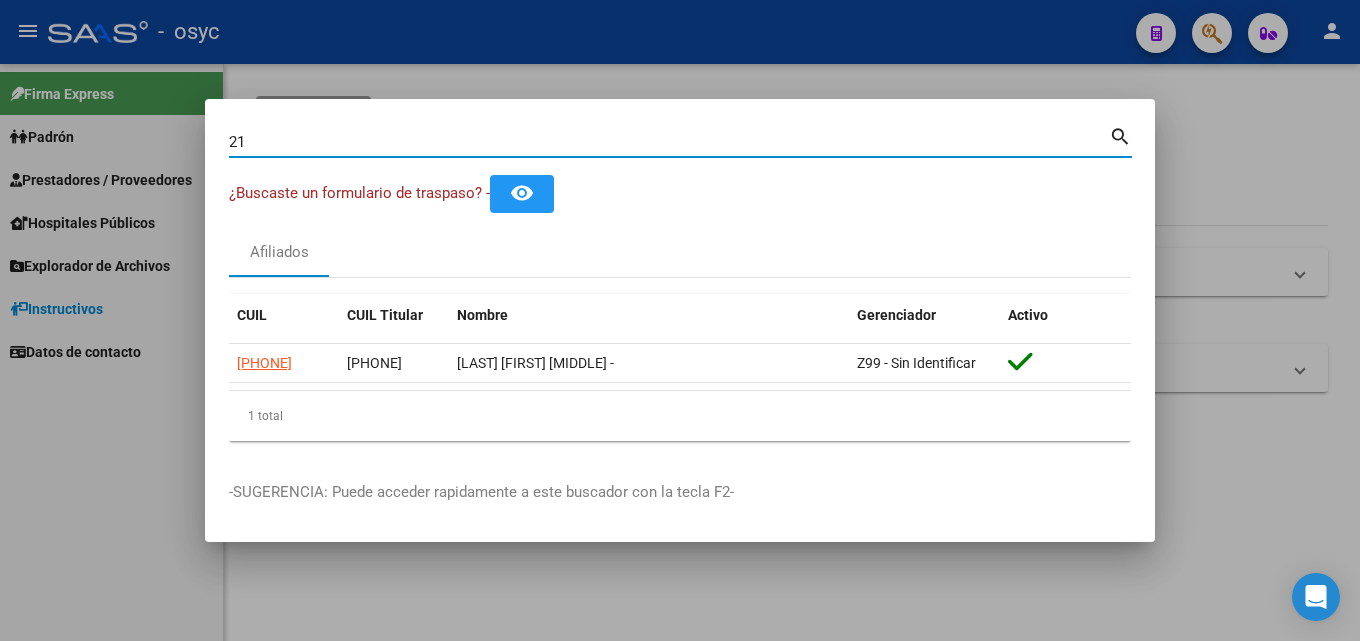 type on "2" 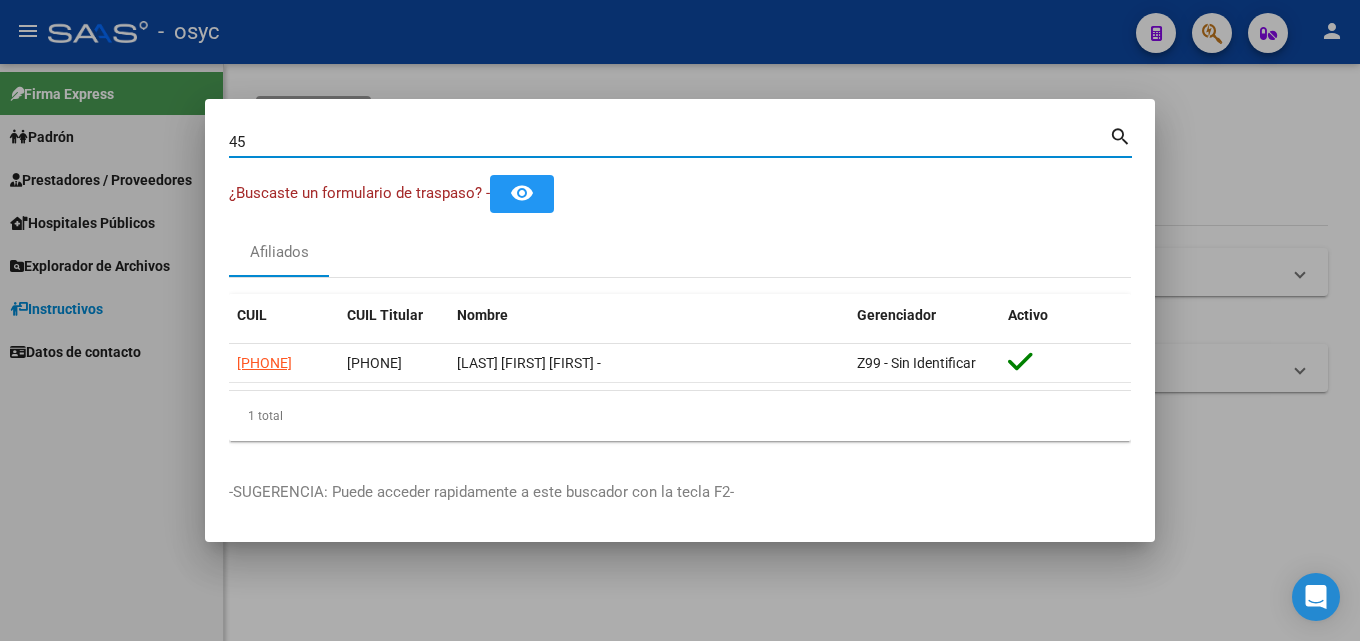 type on "4" 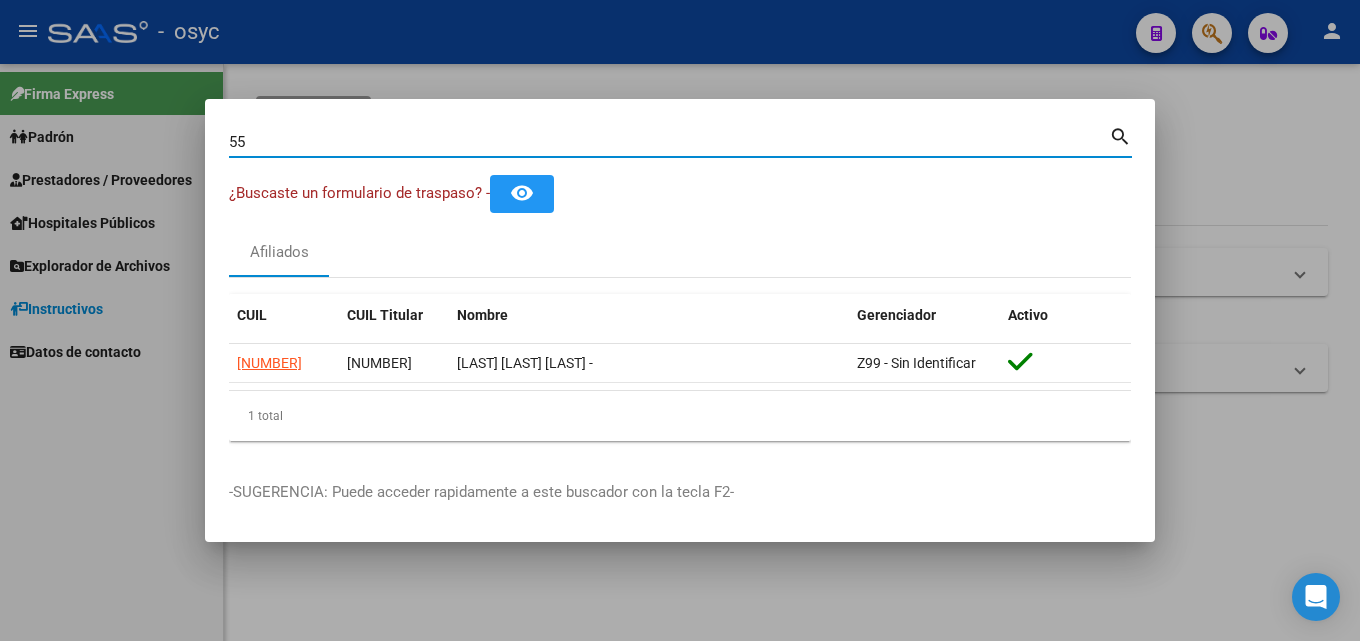 type on "5" 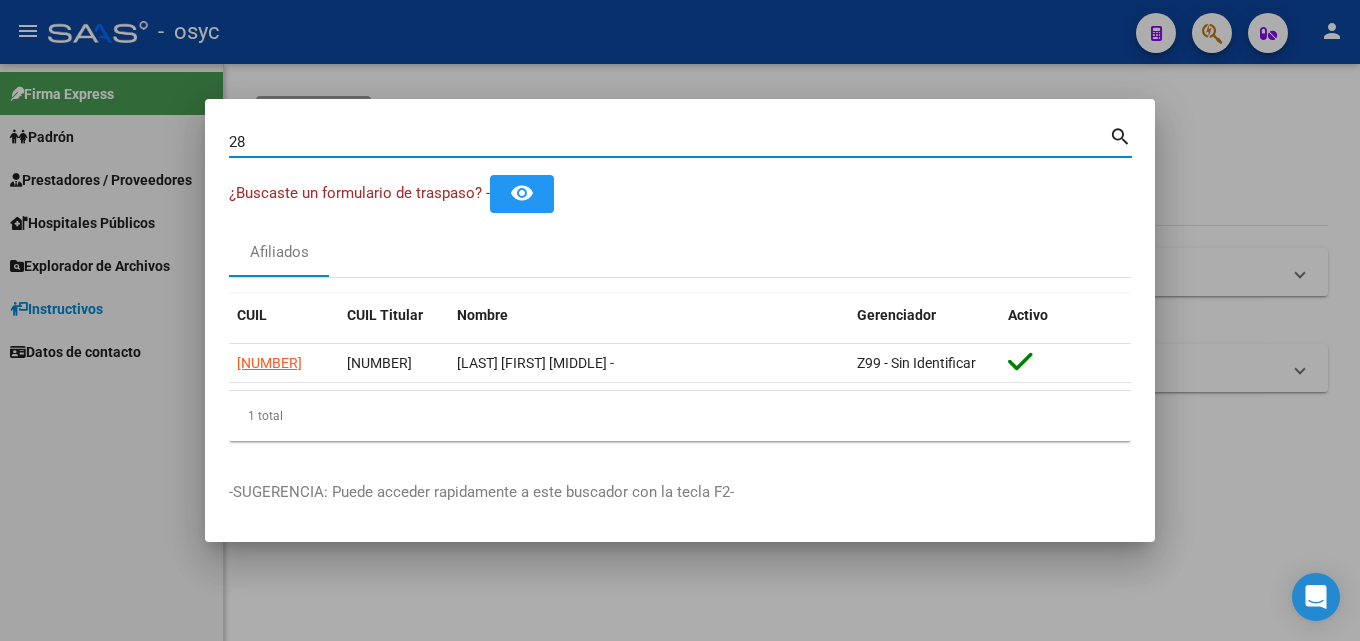 type on "2" 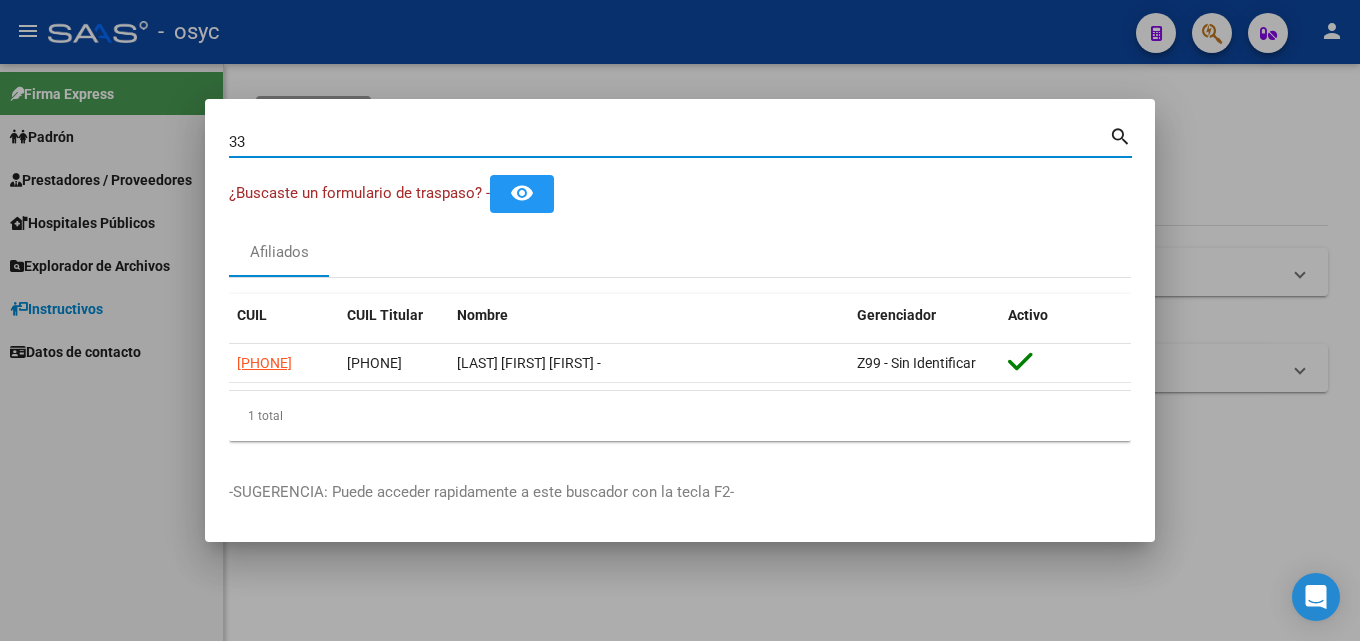 type on "3" 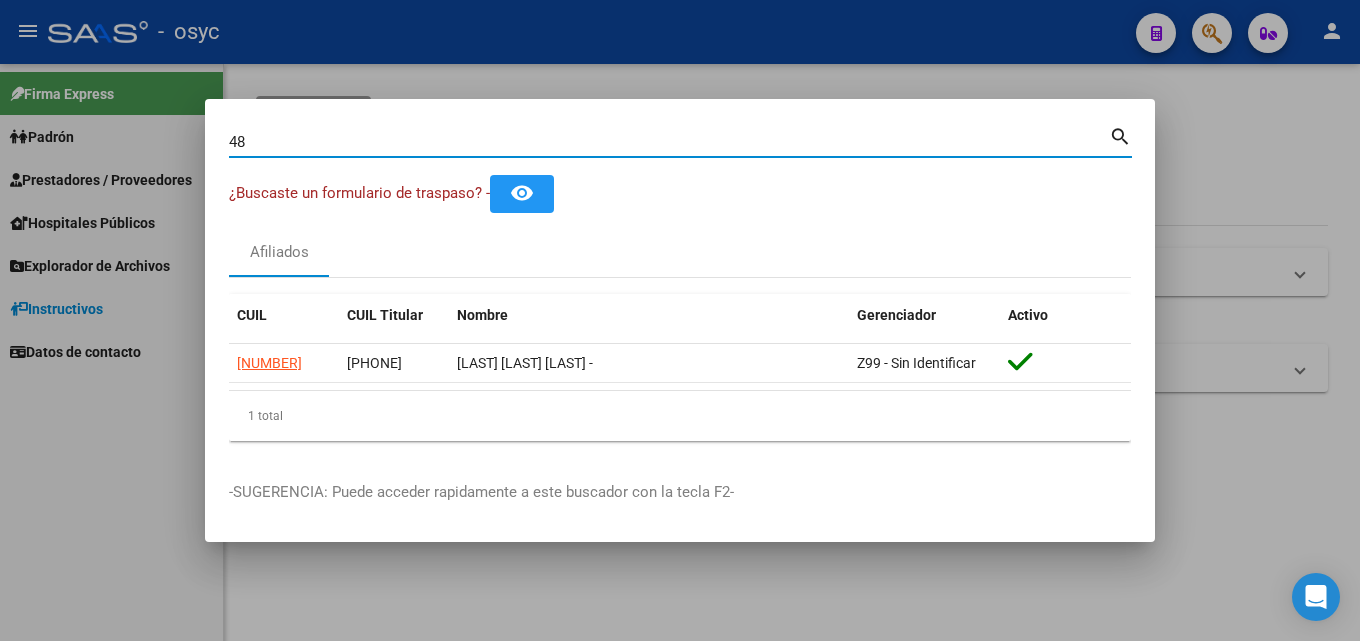 type on "4" 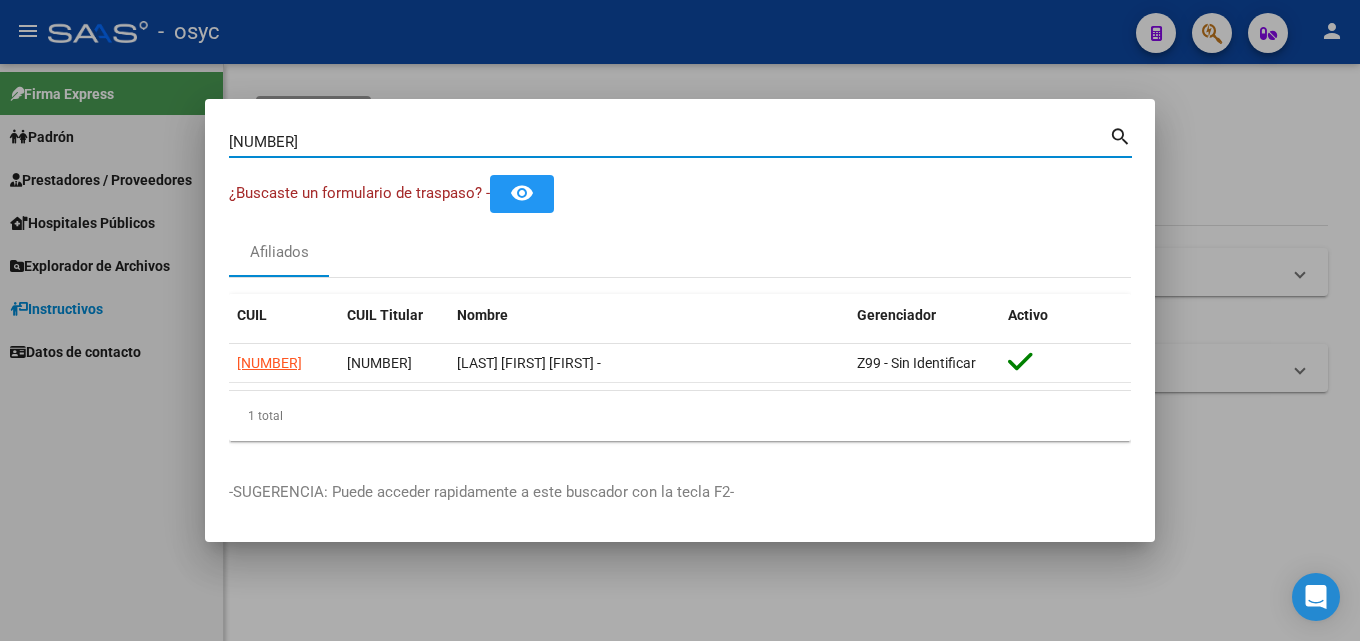 type on "3" 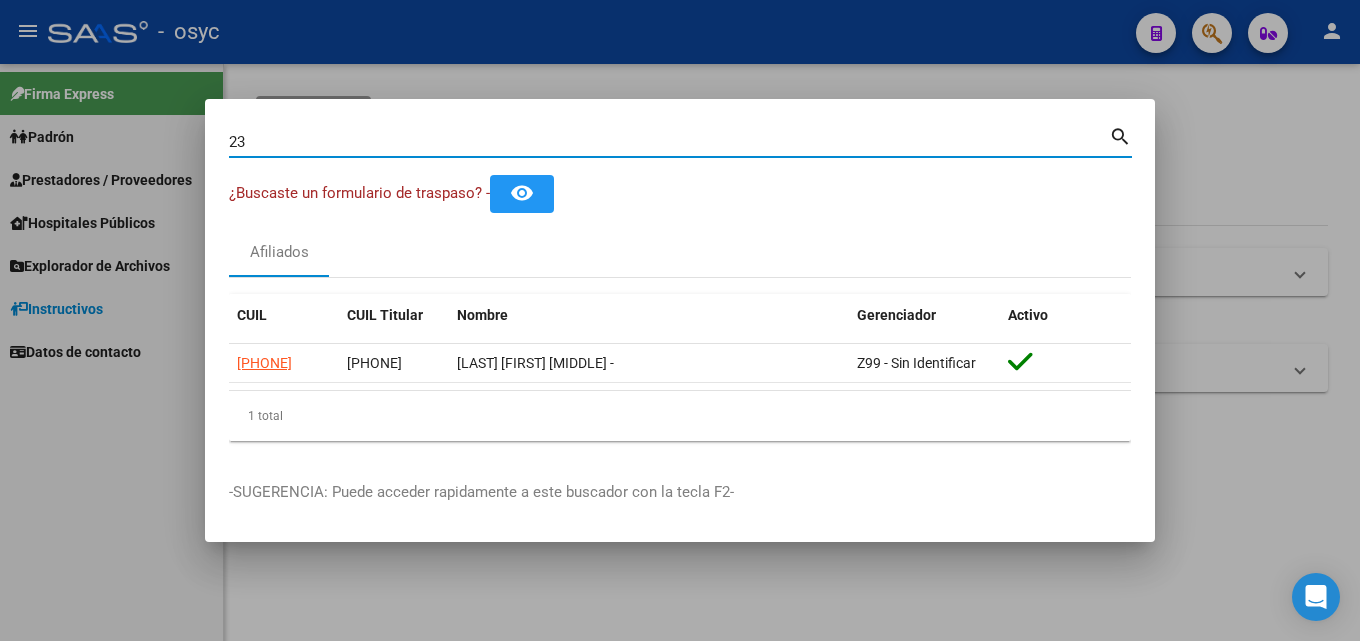 type on "2" 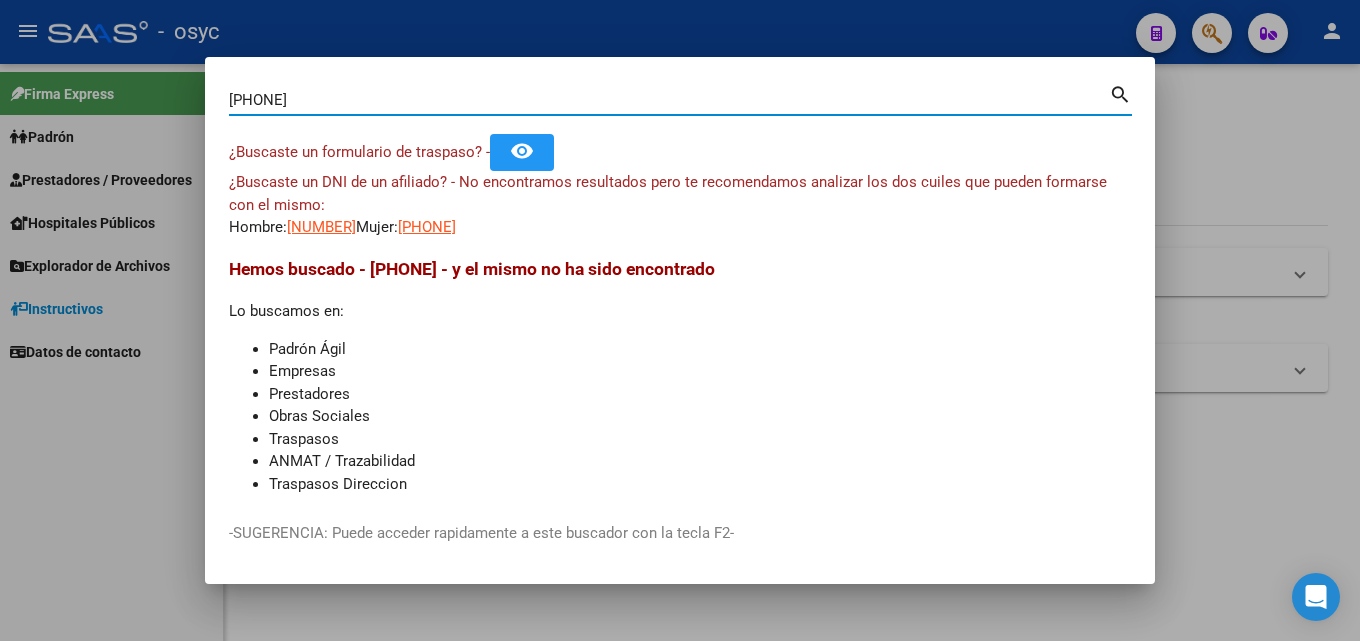 drag, startPoint x: 317, startPoint y: 100, endPoint x: 0, endPoint y: 52, distance: 320.61346 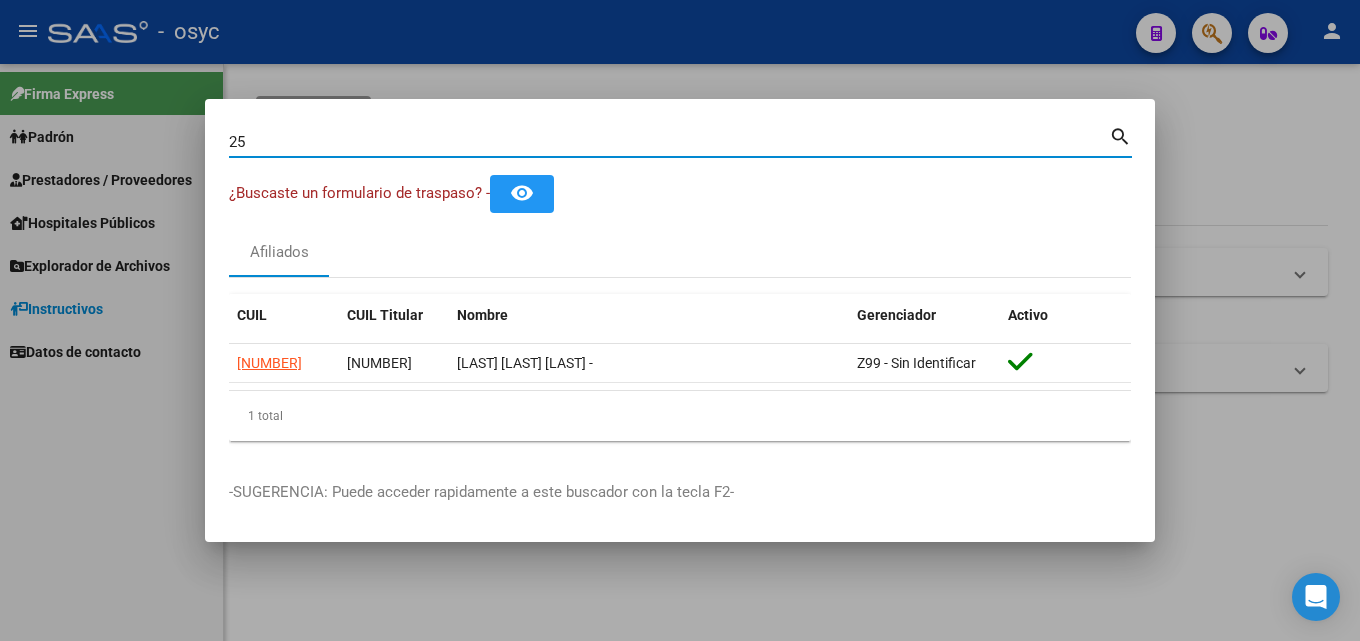 type on "2" 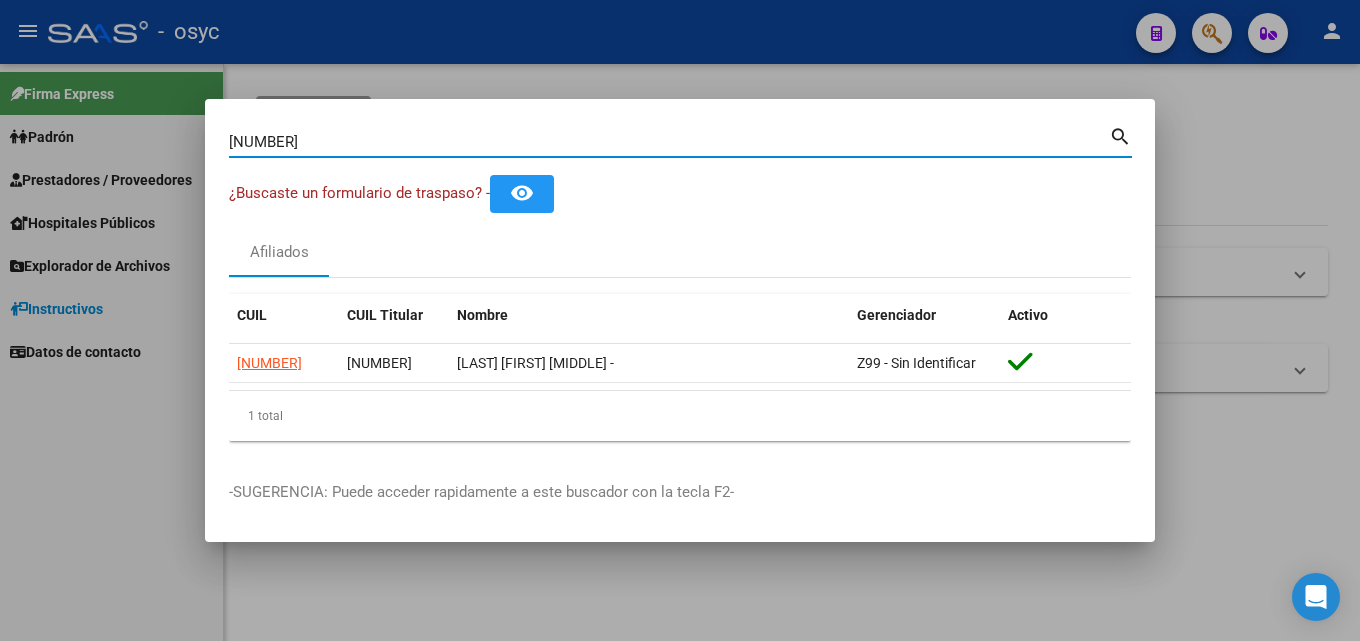 type on "2" 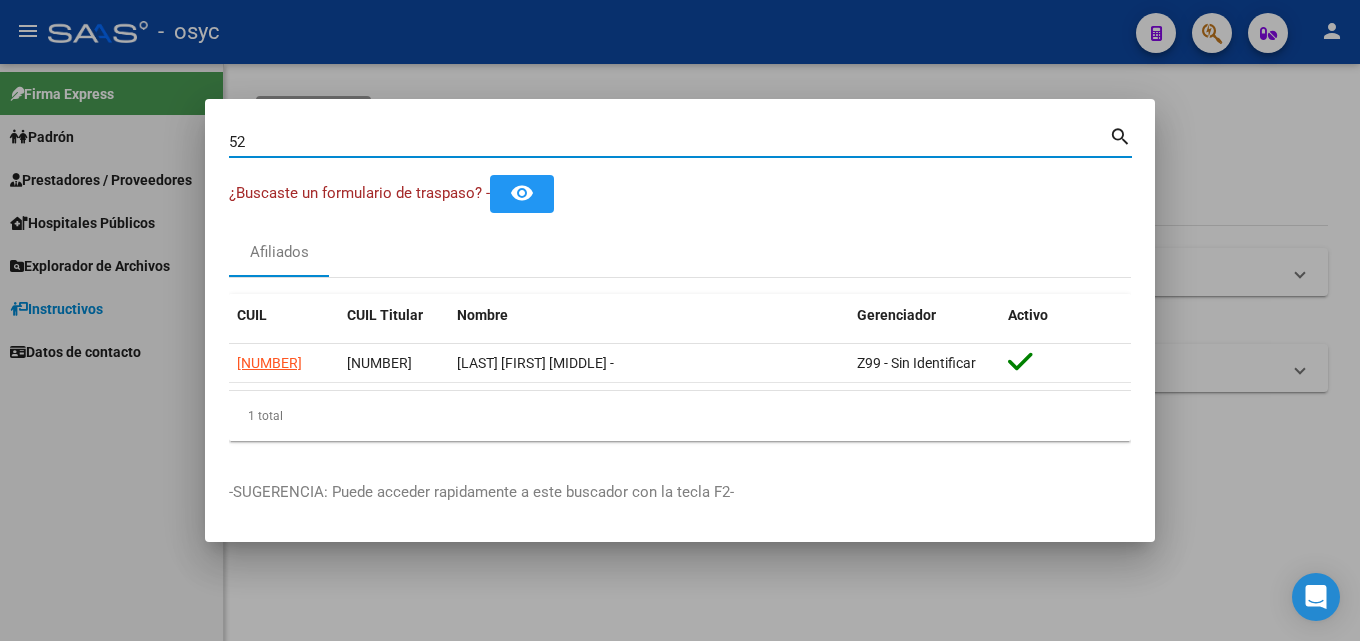 type on "5" 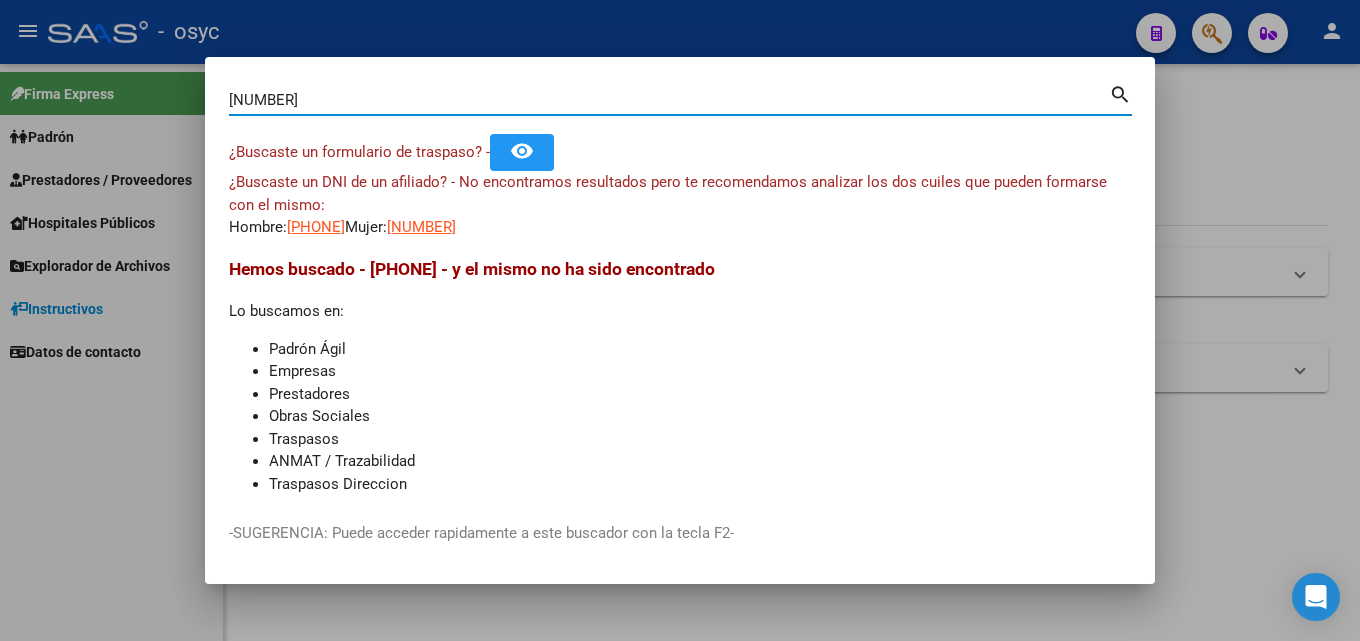 drag, startPoint x: 342, startPoint y: 106, endPoint x: 0, endPoint y: 95, distance: 342.17685 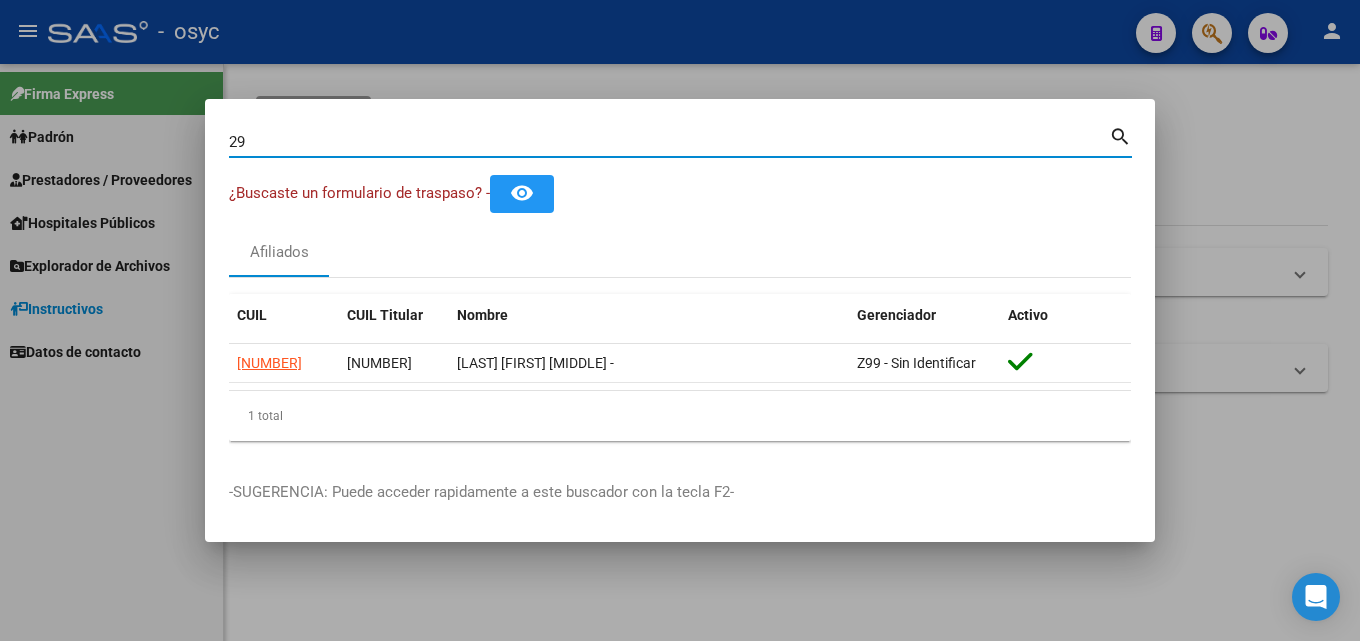 type on "2" 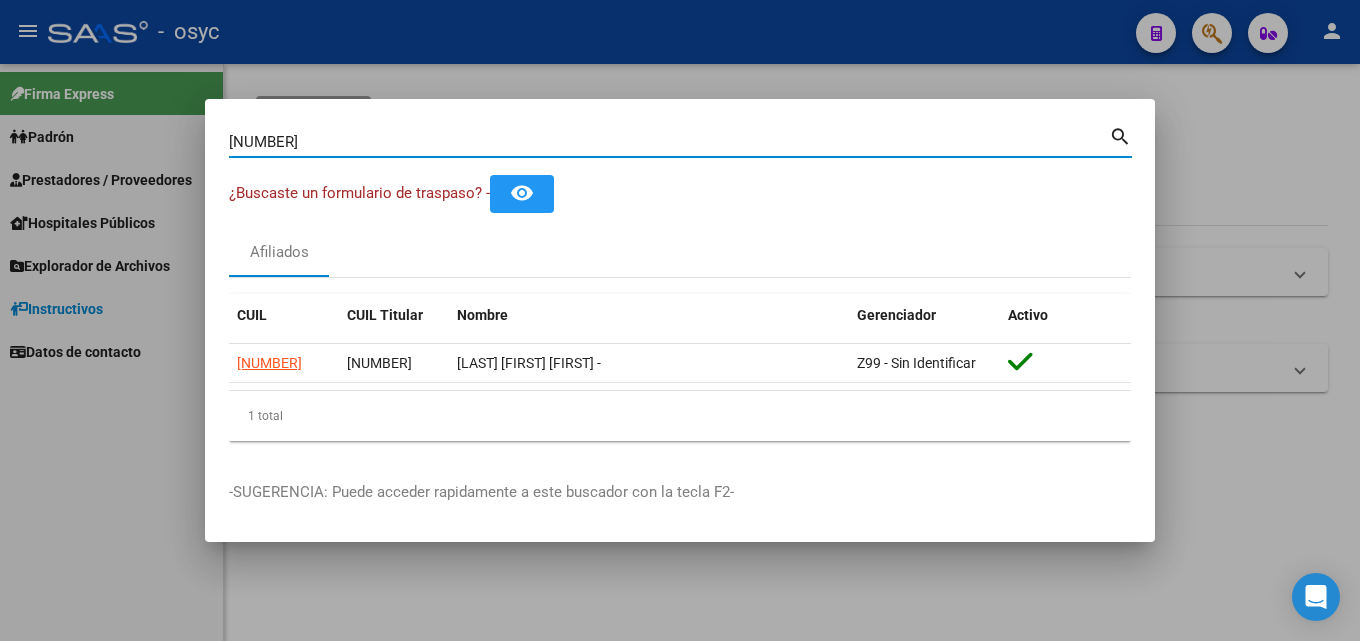 type on "3" 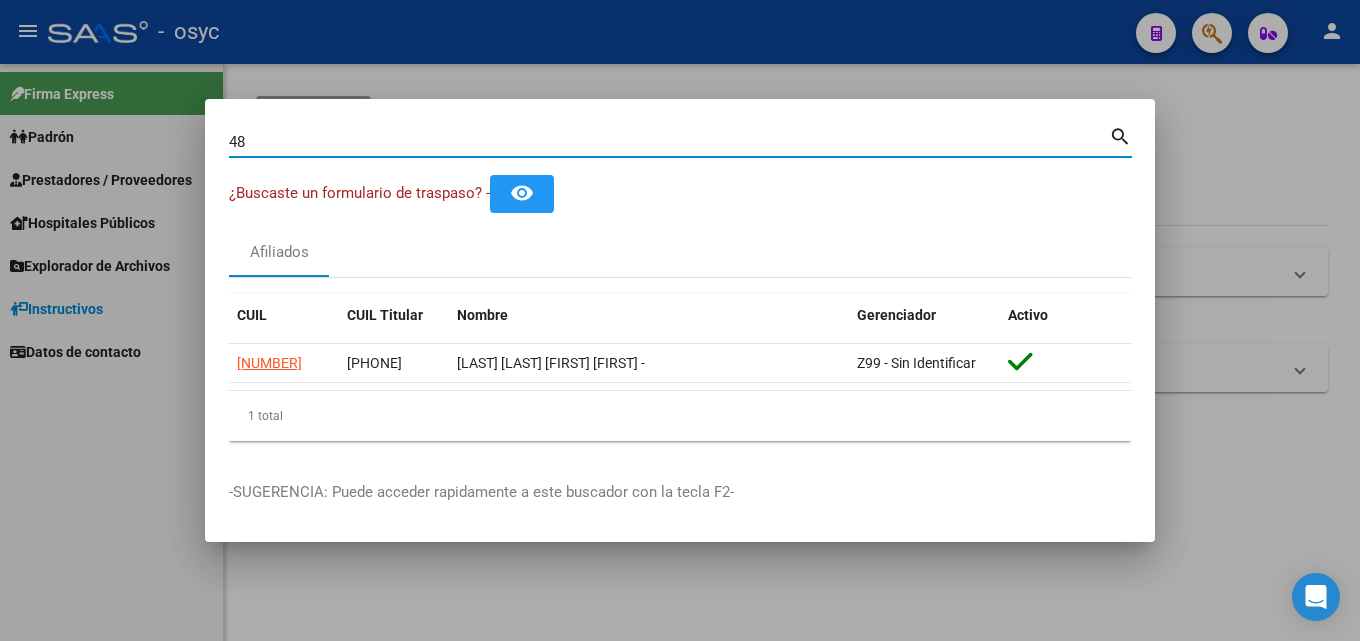 type on "4" 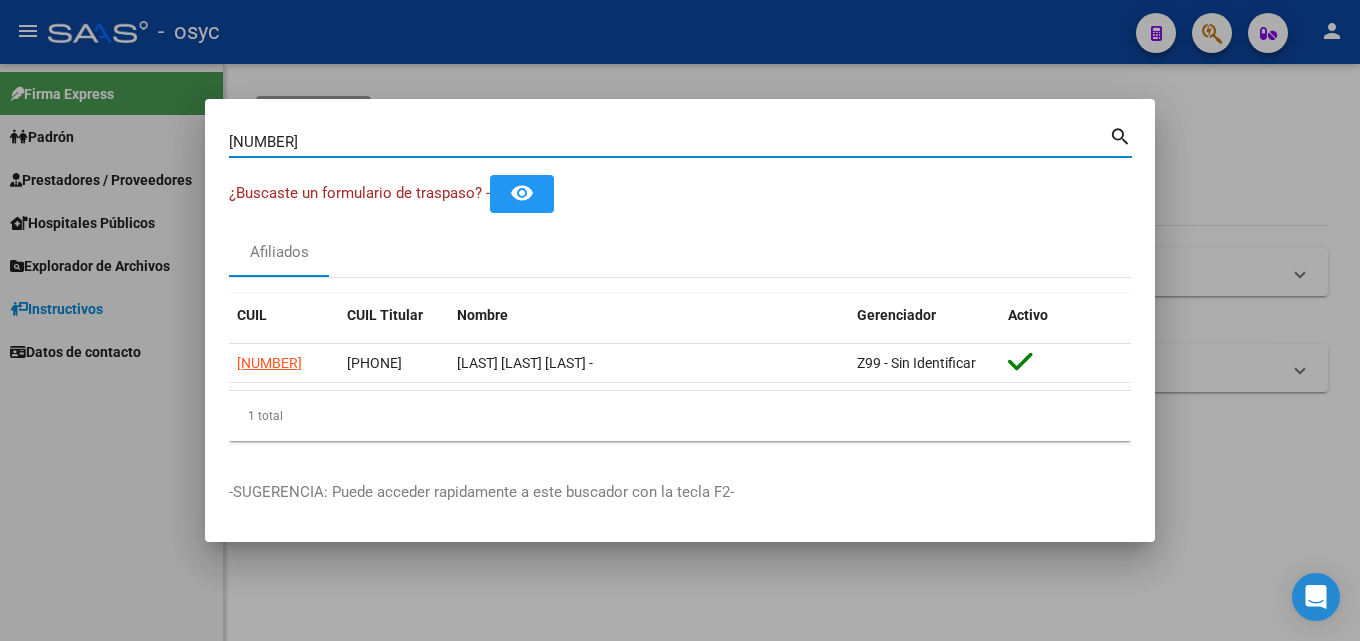type on "3" 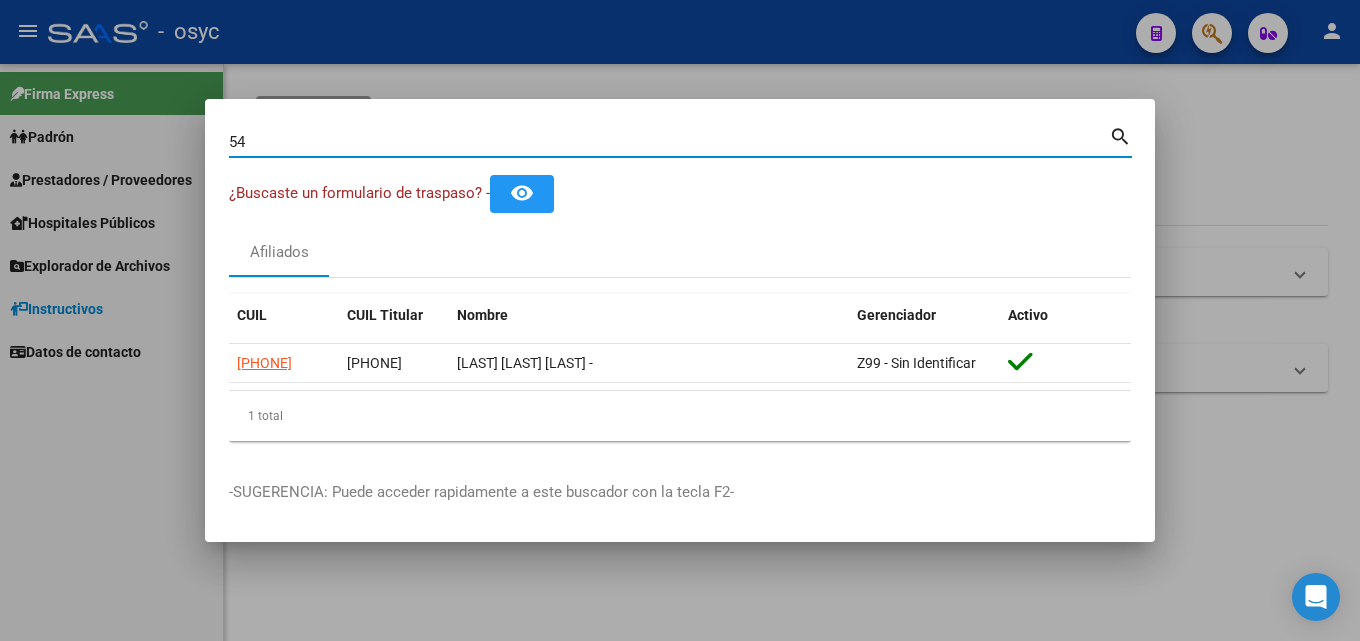 type on "5" 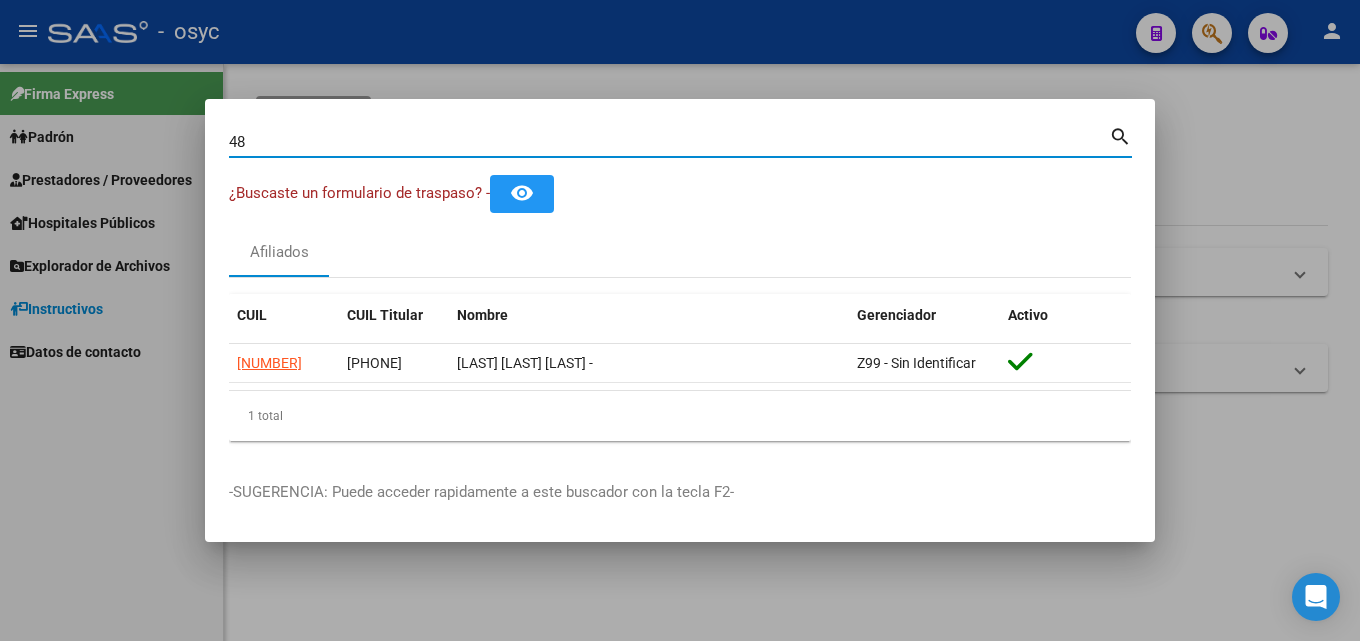 type on "4" 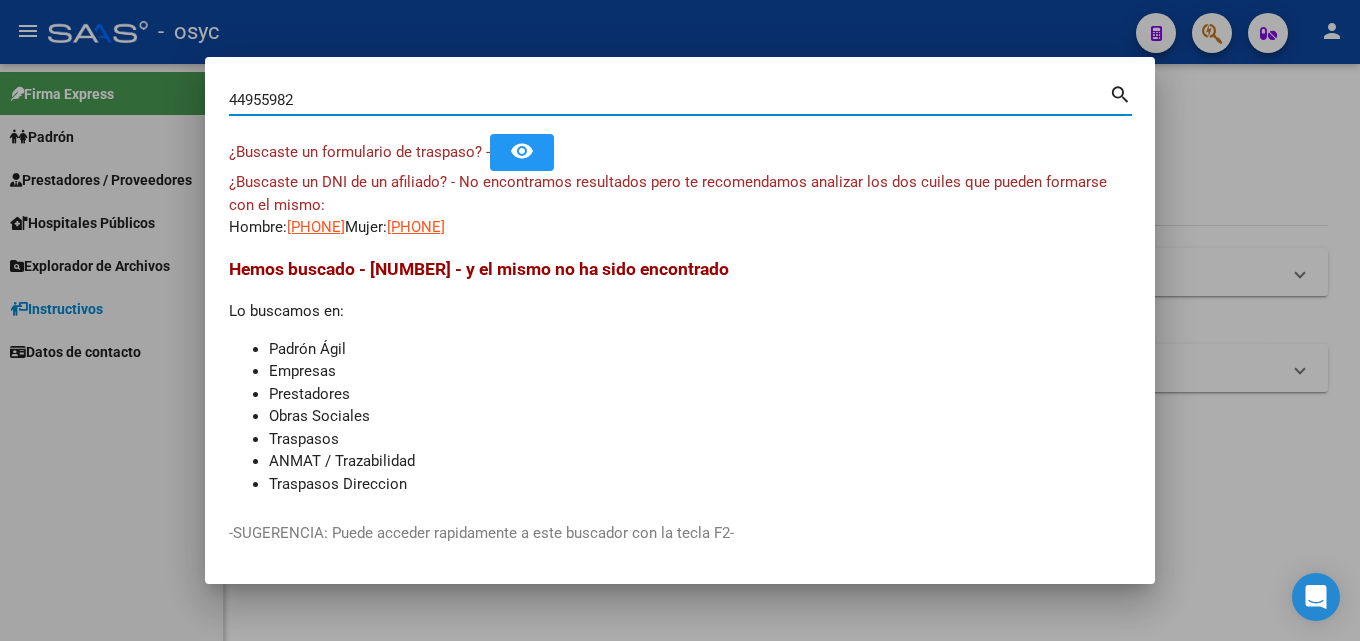 drag, startPoint x: 320, startPoint y: 99, endPoint x: 0, endPoint y: 125, distance: 321.0545 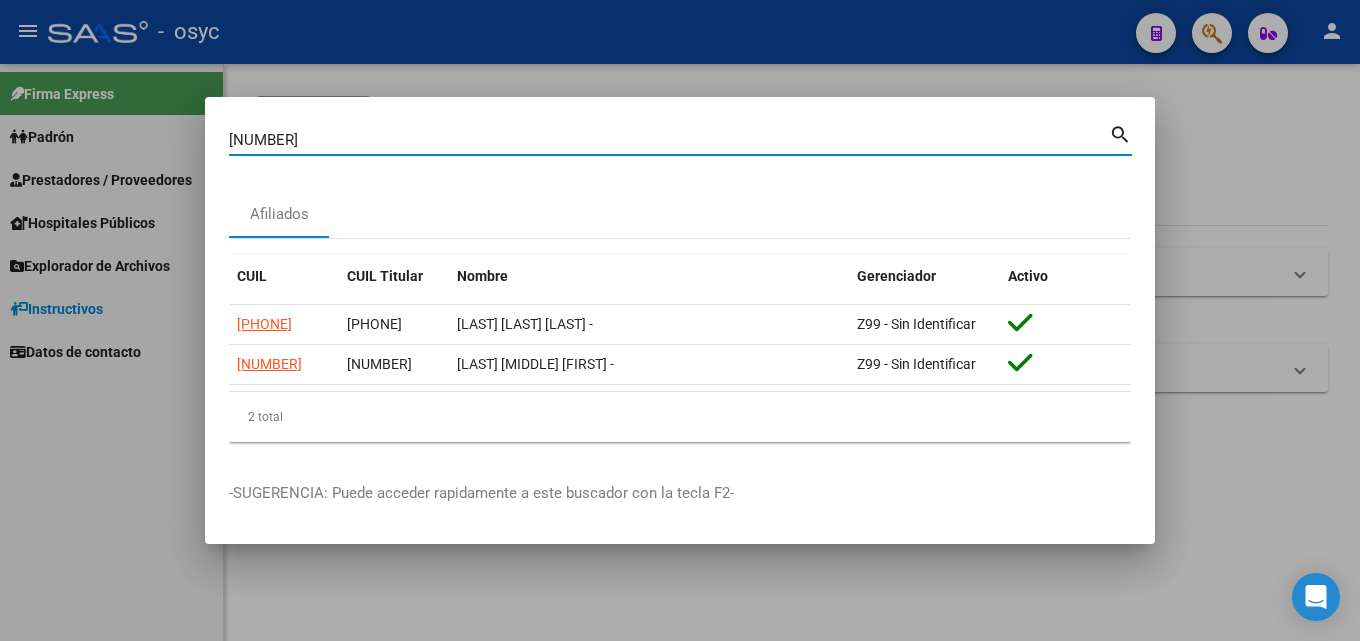drag, startPoint x: 370, startPoint y: 137, endPoint x: 0, endPoint y: 142, distance: 370.03378 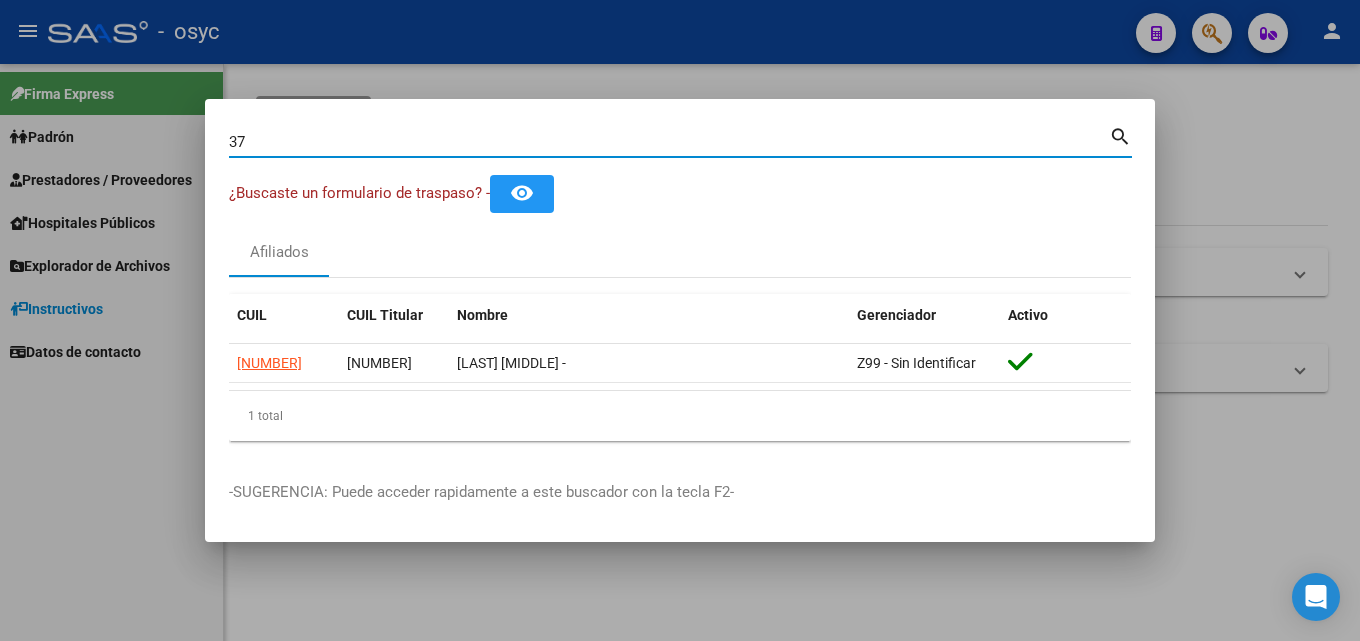 type on "3" 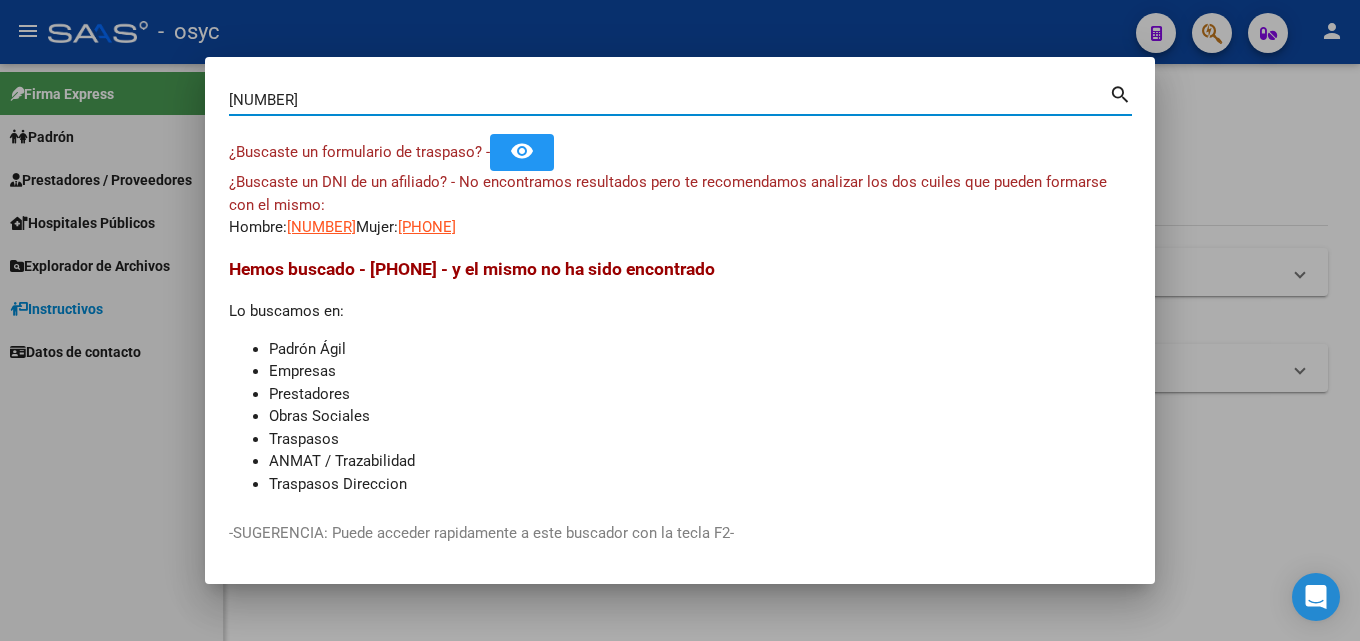 drag, startPoint x: 423, startPoint y: 106, endPoint x: 0, endPoint y: 67, distance: 424.79407 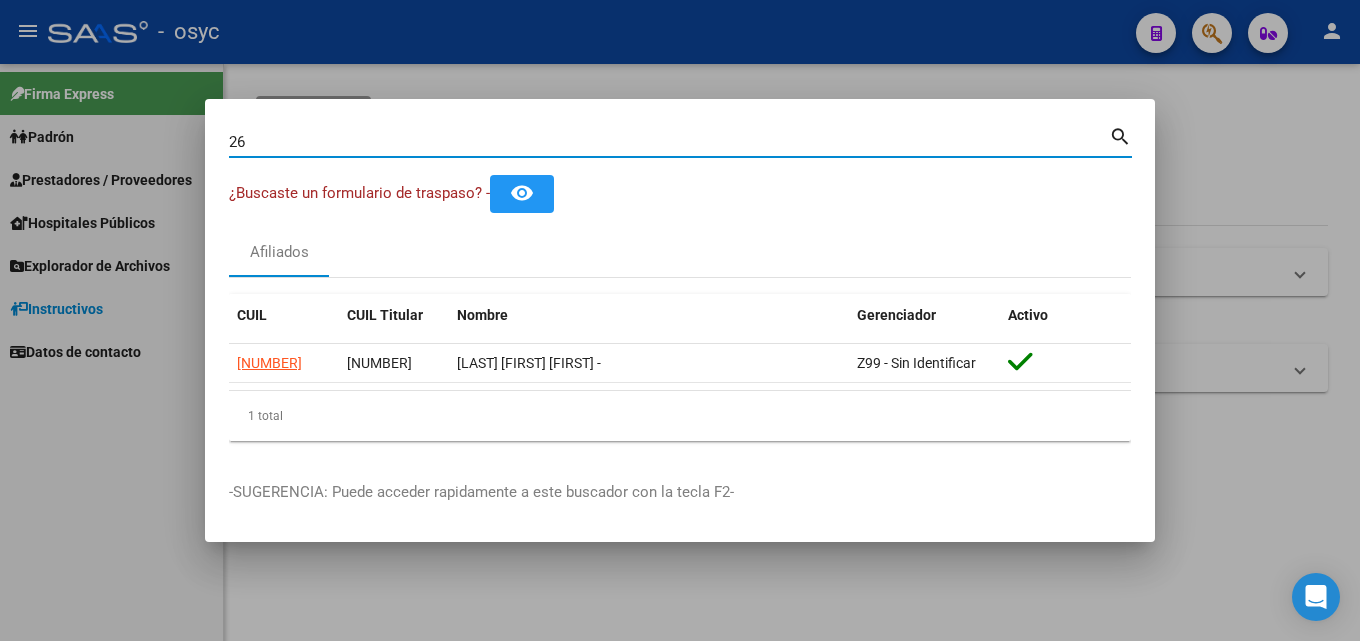 type on "2" 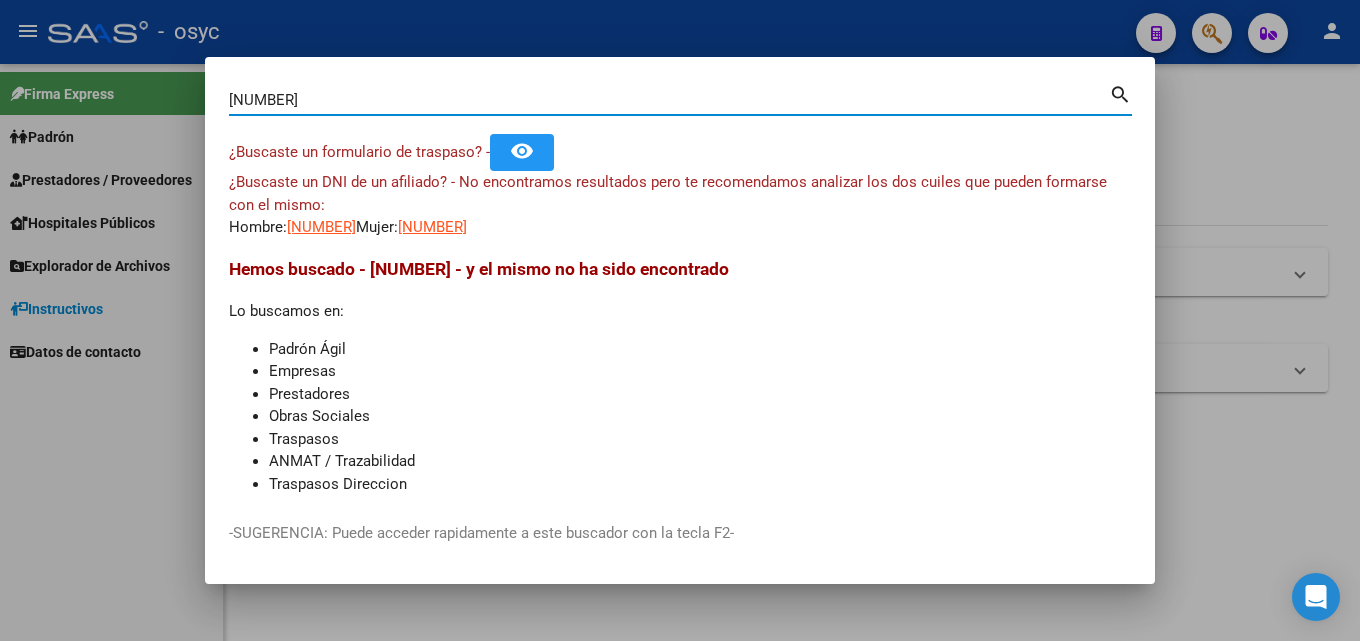 drag, startPoint x: 308, startPoint y: 100, endPoint x: 0, endPoint y: 92, distance: 308.10388 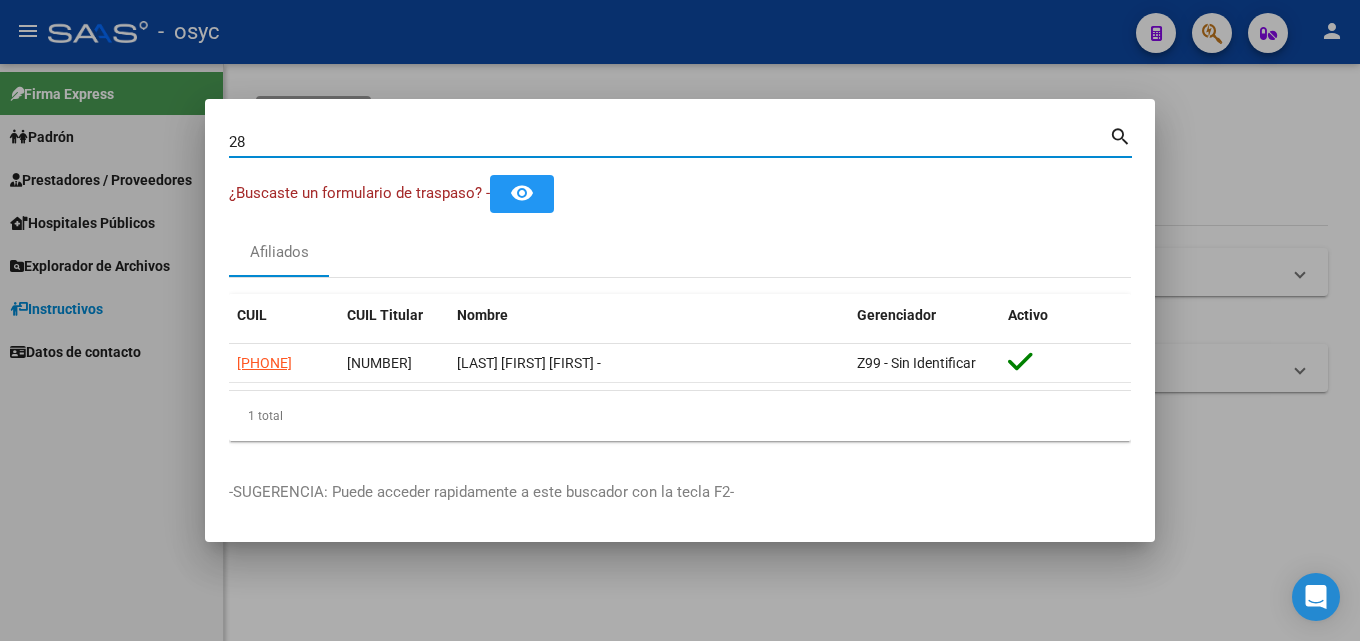 type on "2" 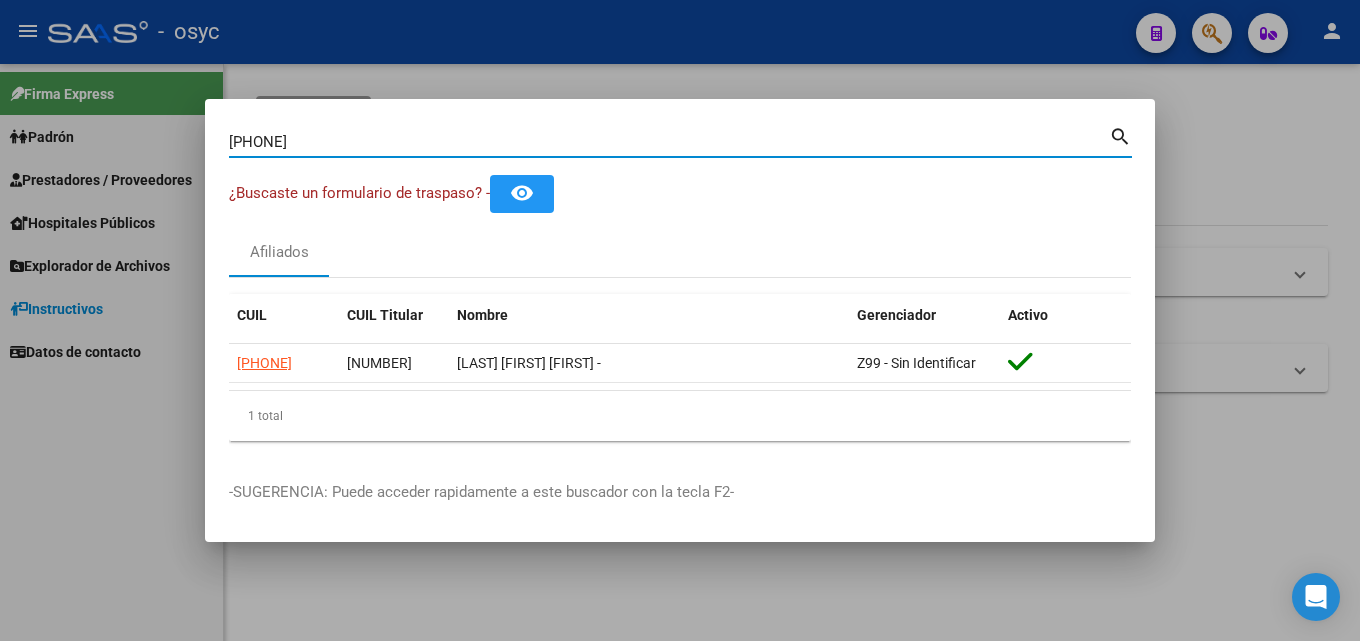 type on "[PHONE]" 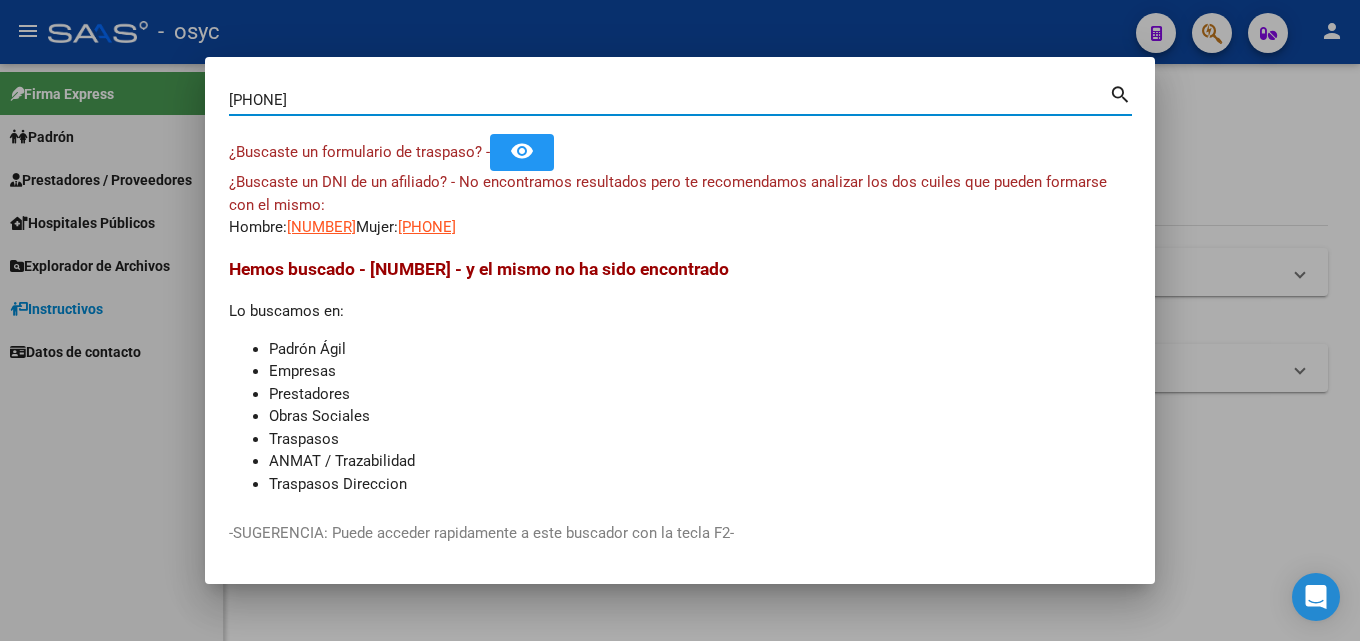 drag, startPoint x: 299, startPoint y: 99, endPoint x: 3, endPoint y: 120, distance: 296.744 